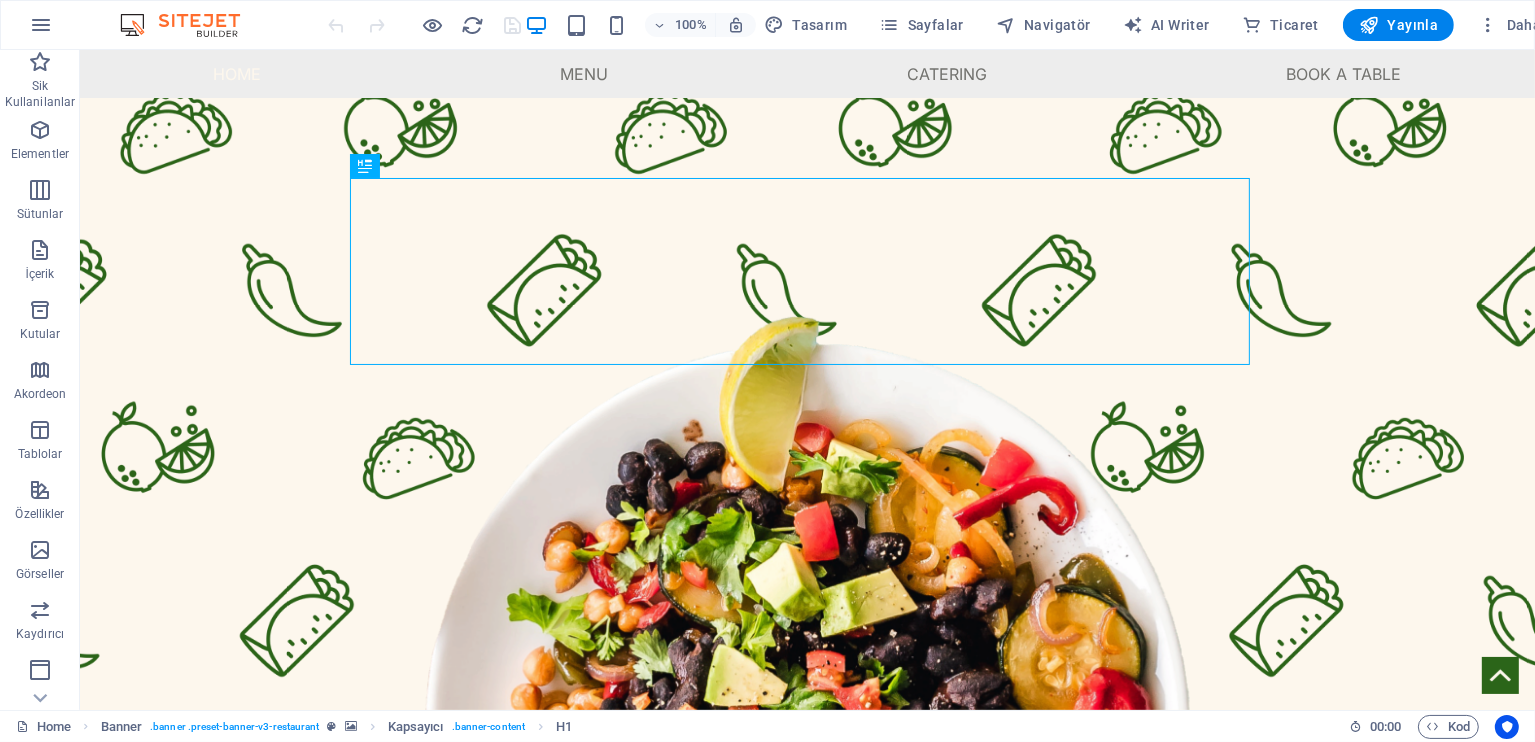 scroll, scrollTop: 0, scrollLeft: 0, axis: both 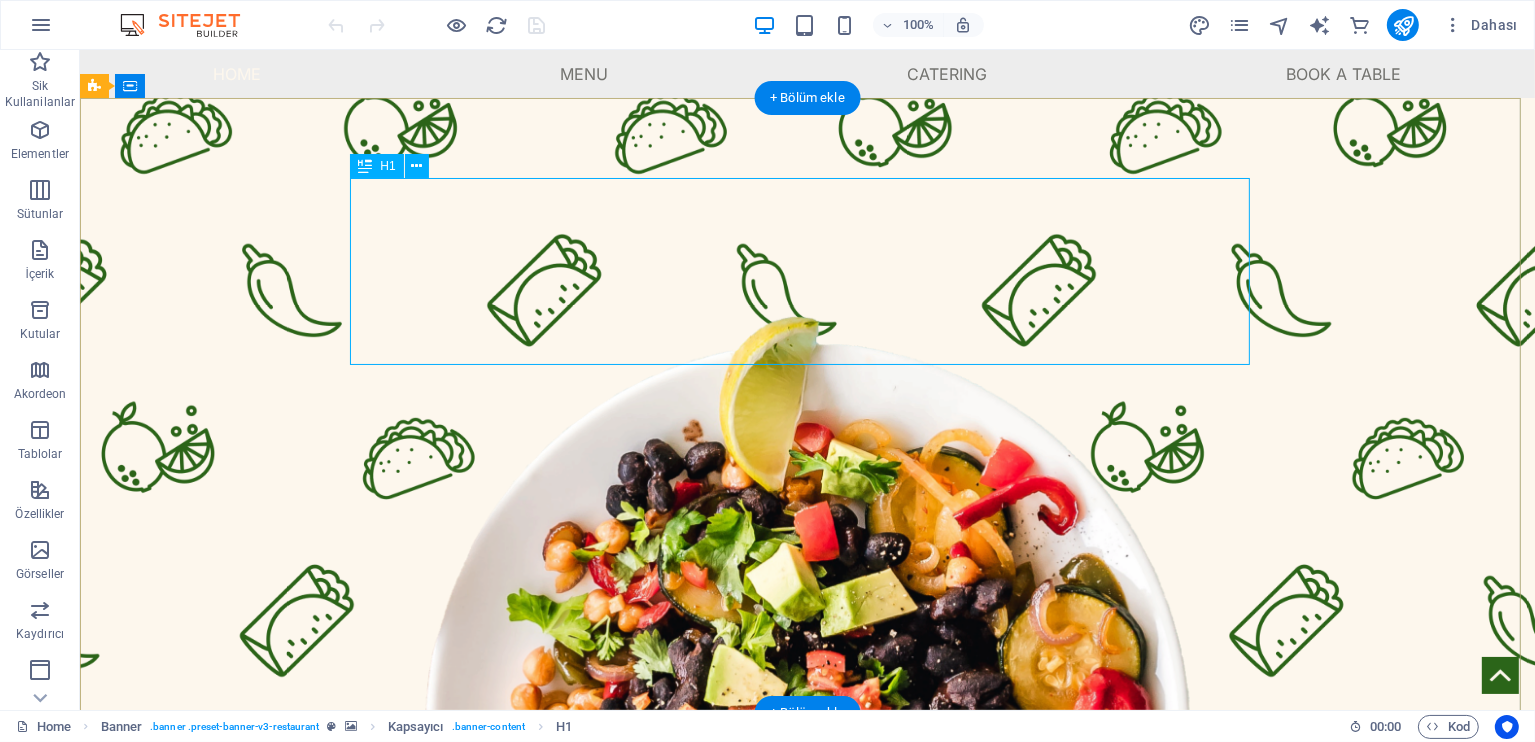 click on "Local Restaurant" at bounding box center [807, 840] 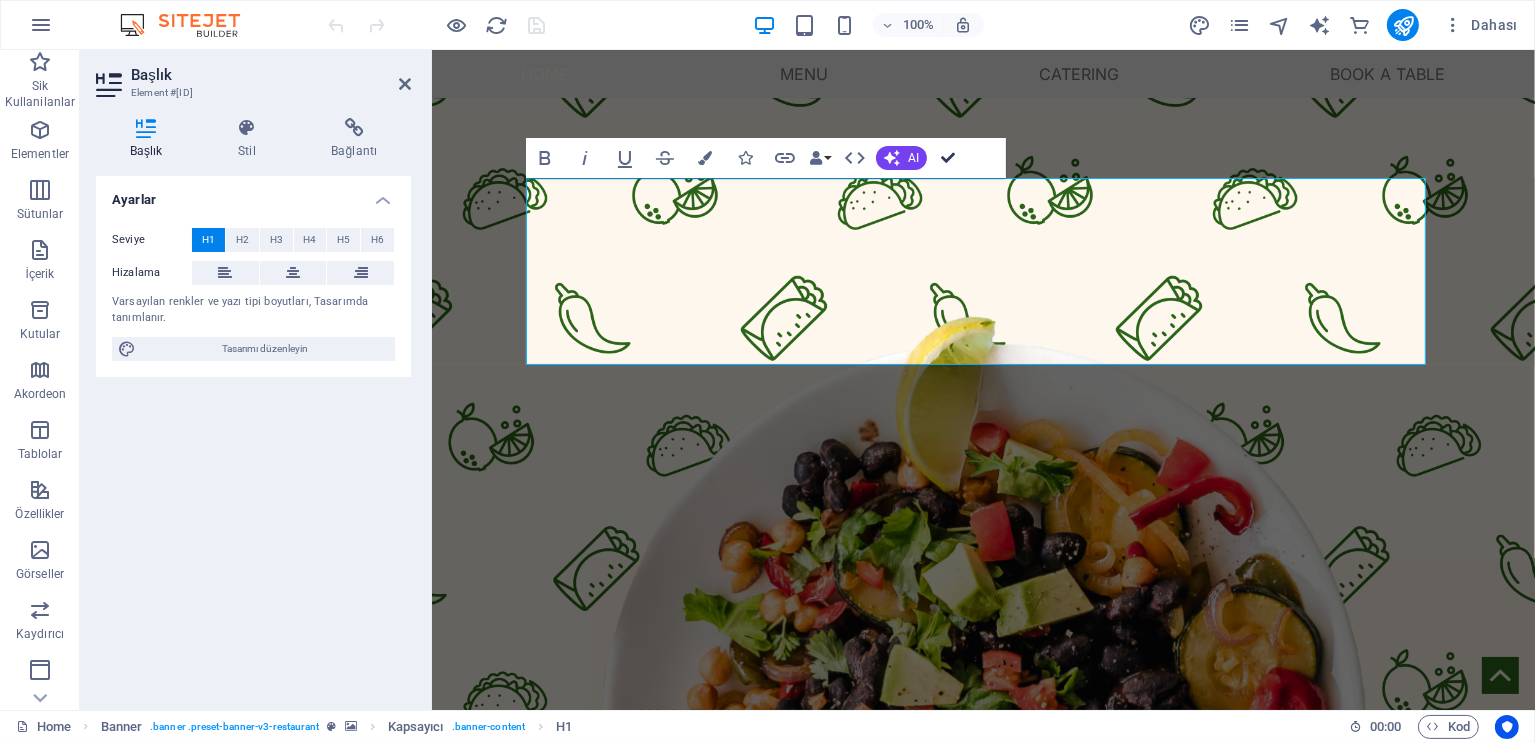 drag, startPoint x: 959, startPoint y: 146, endPoint x: 857, endPoint y: 103, distance: 110.69327 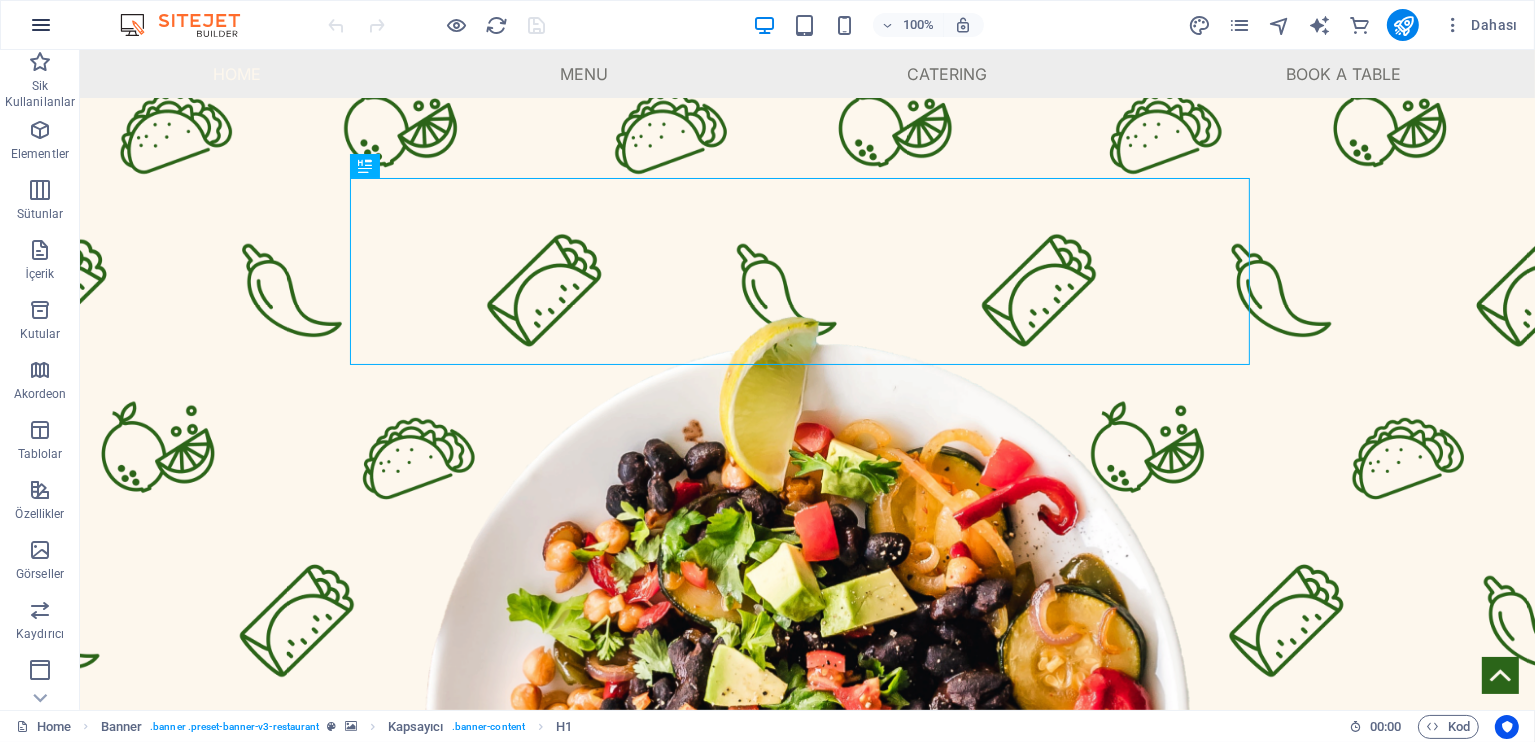click at bounding box center (41, 25) 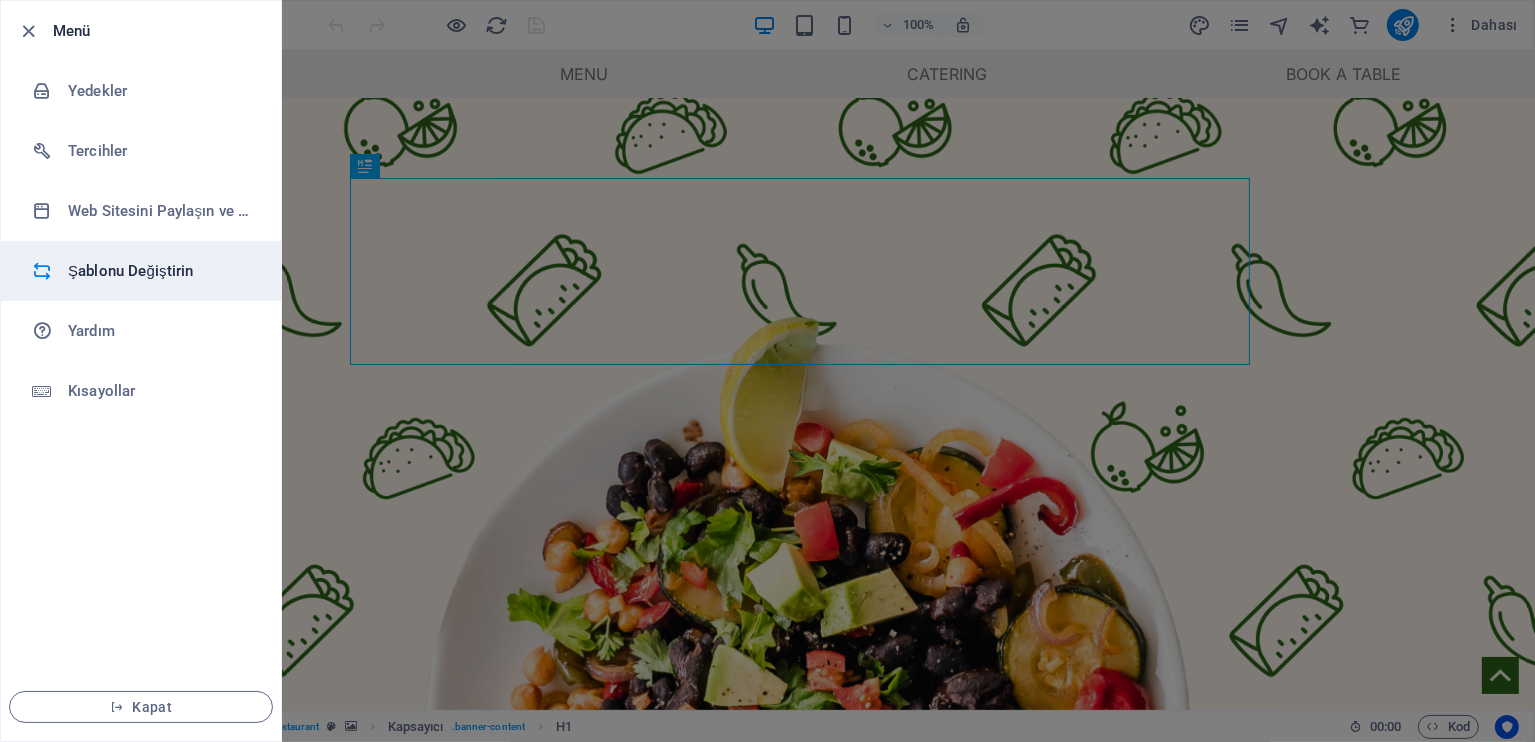 click on "Şablonu Değiştirin" at bounding box center [160, 271] 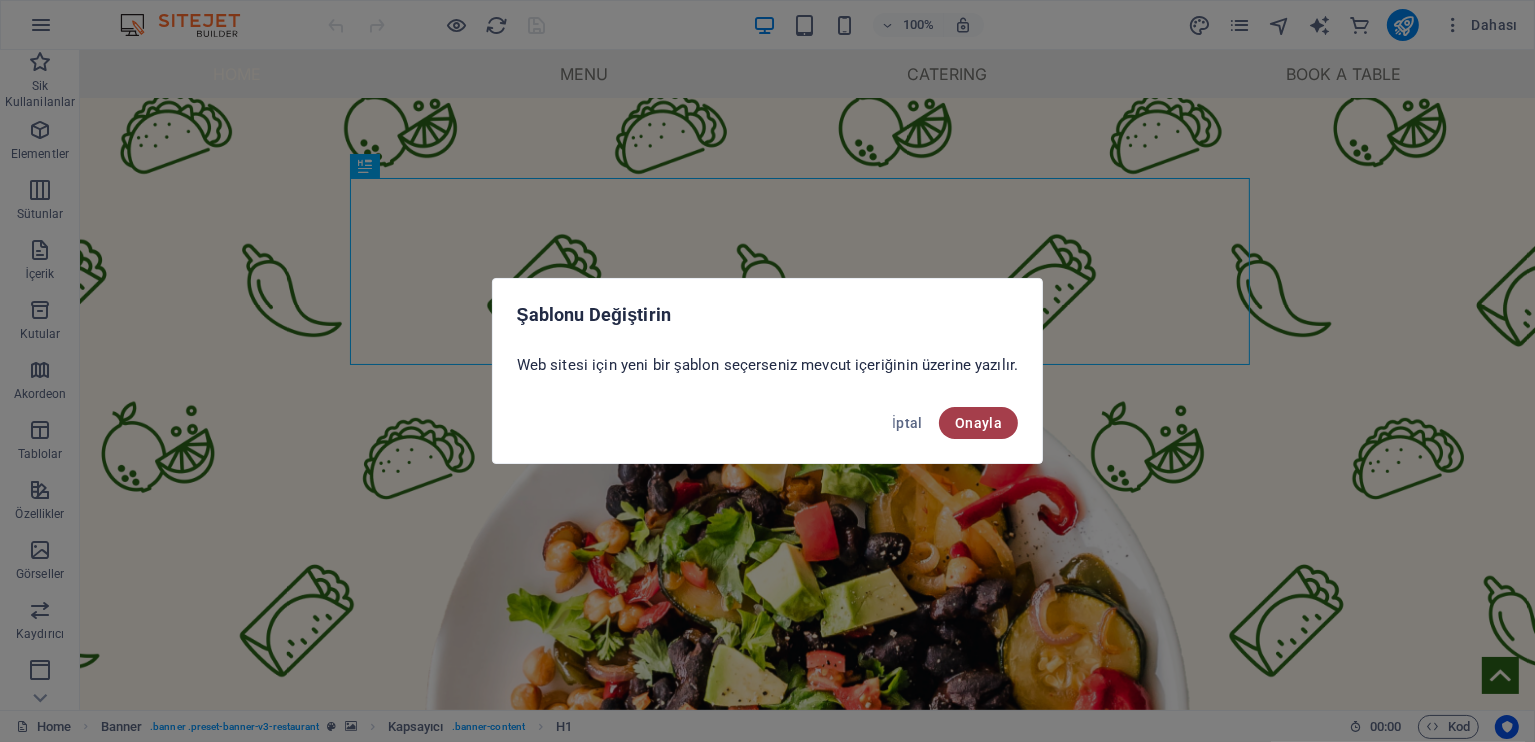drag, startPoint x: 128, startPoint y: 263, endPoint x: 986, endPoint y: 414, distance: 871.186 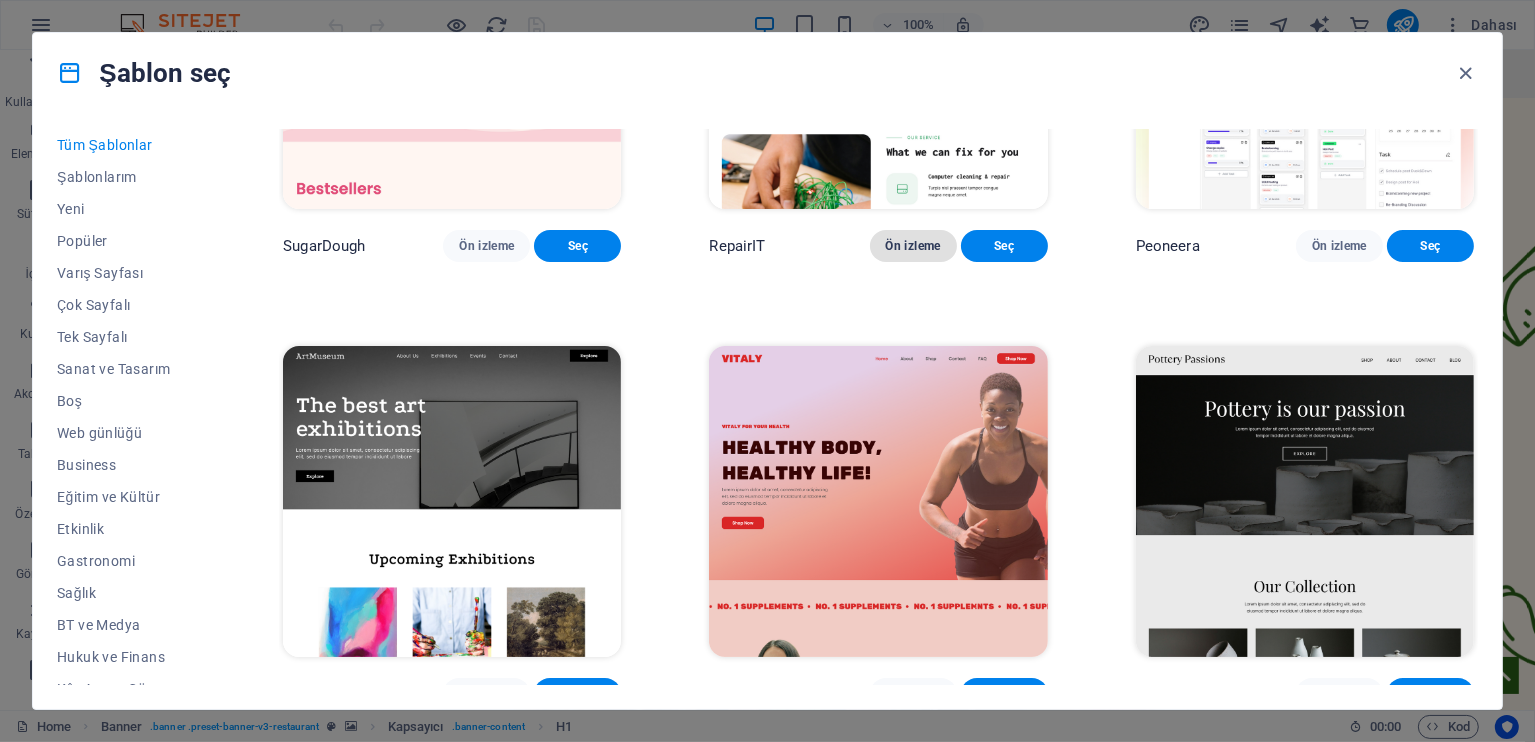 scroll, scrollTop: 400, scrollLeft: 0, axis: vertical 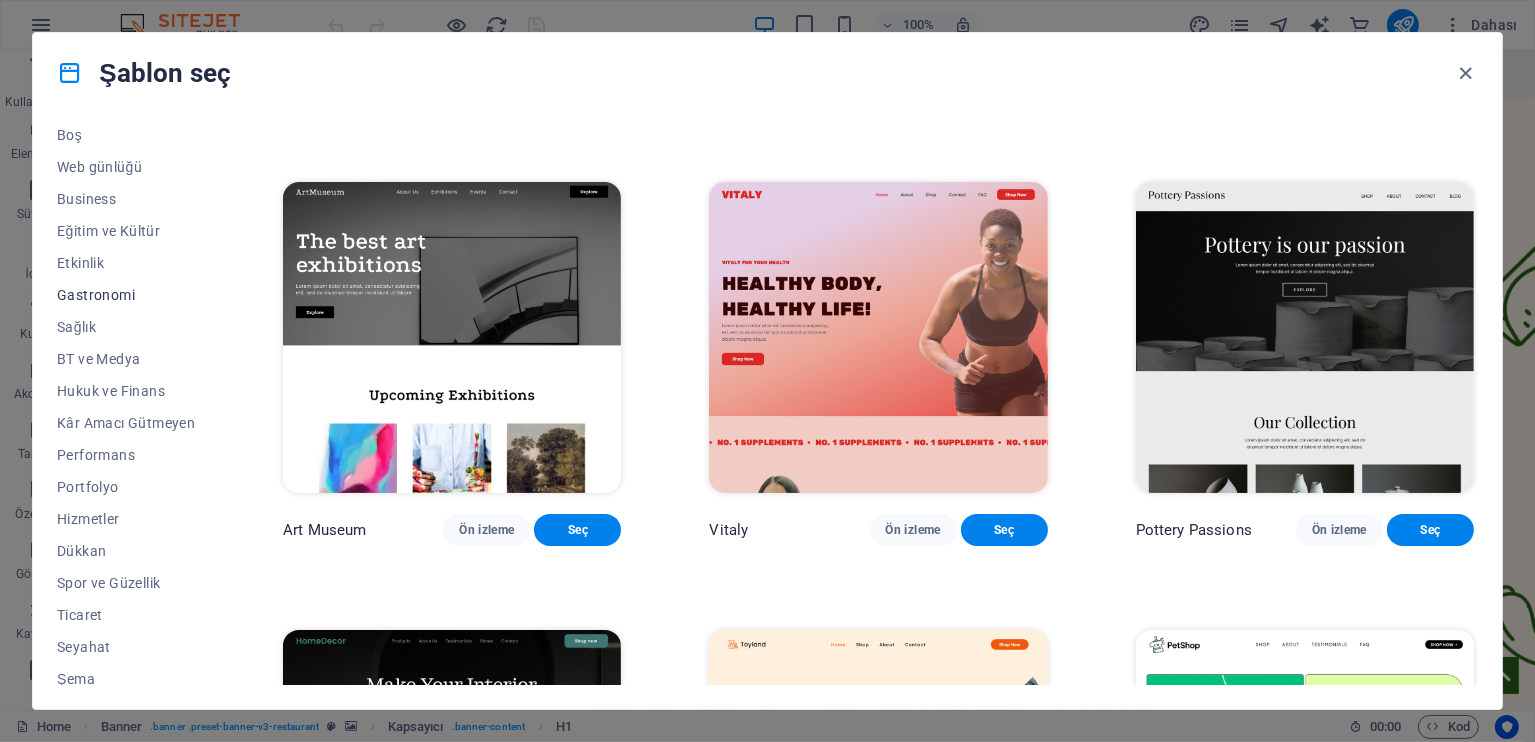 click on "Gastronomi" at bounding box center (126, 295) 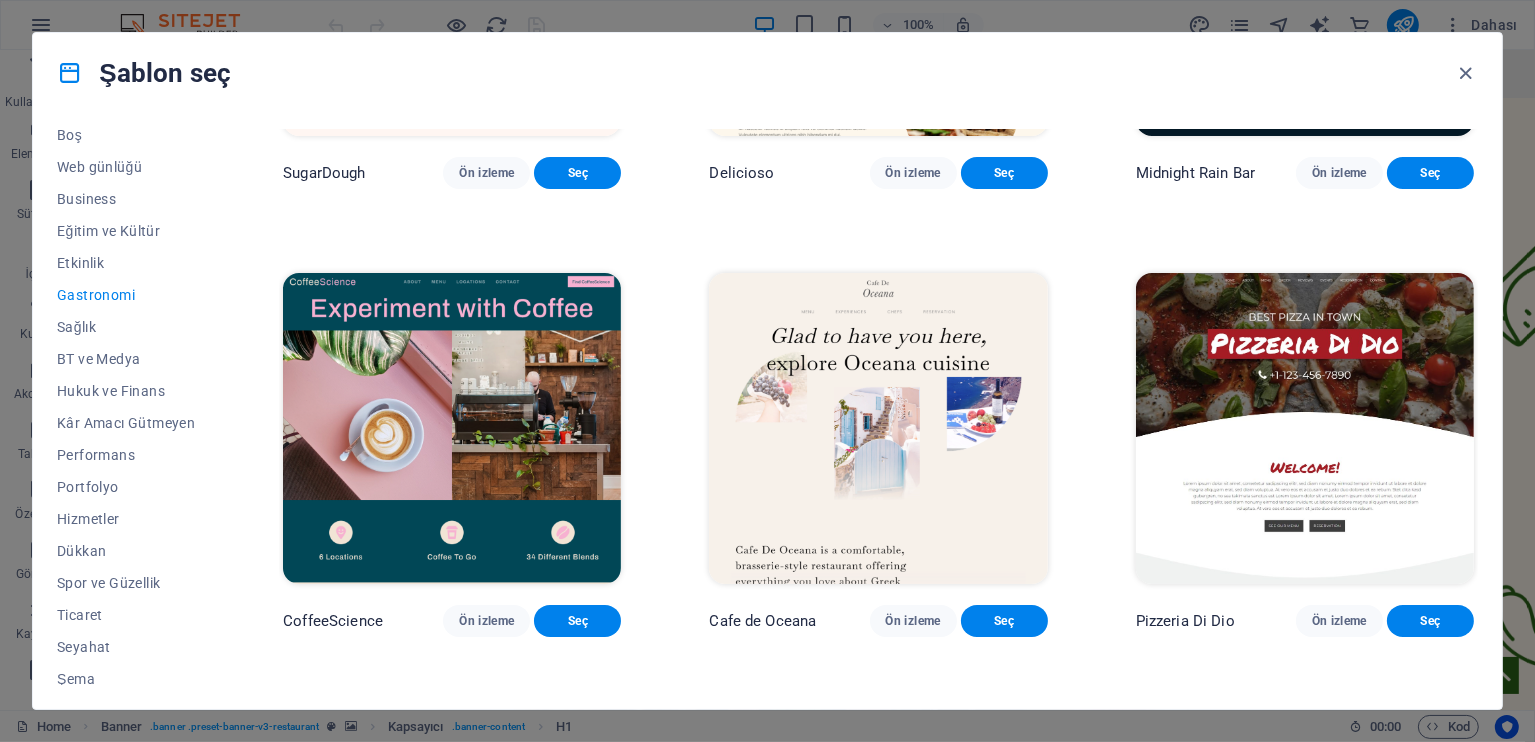 scroll, scrollTop: 266, scrollLeft: 0, axis: vertical 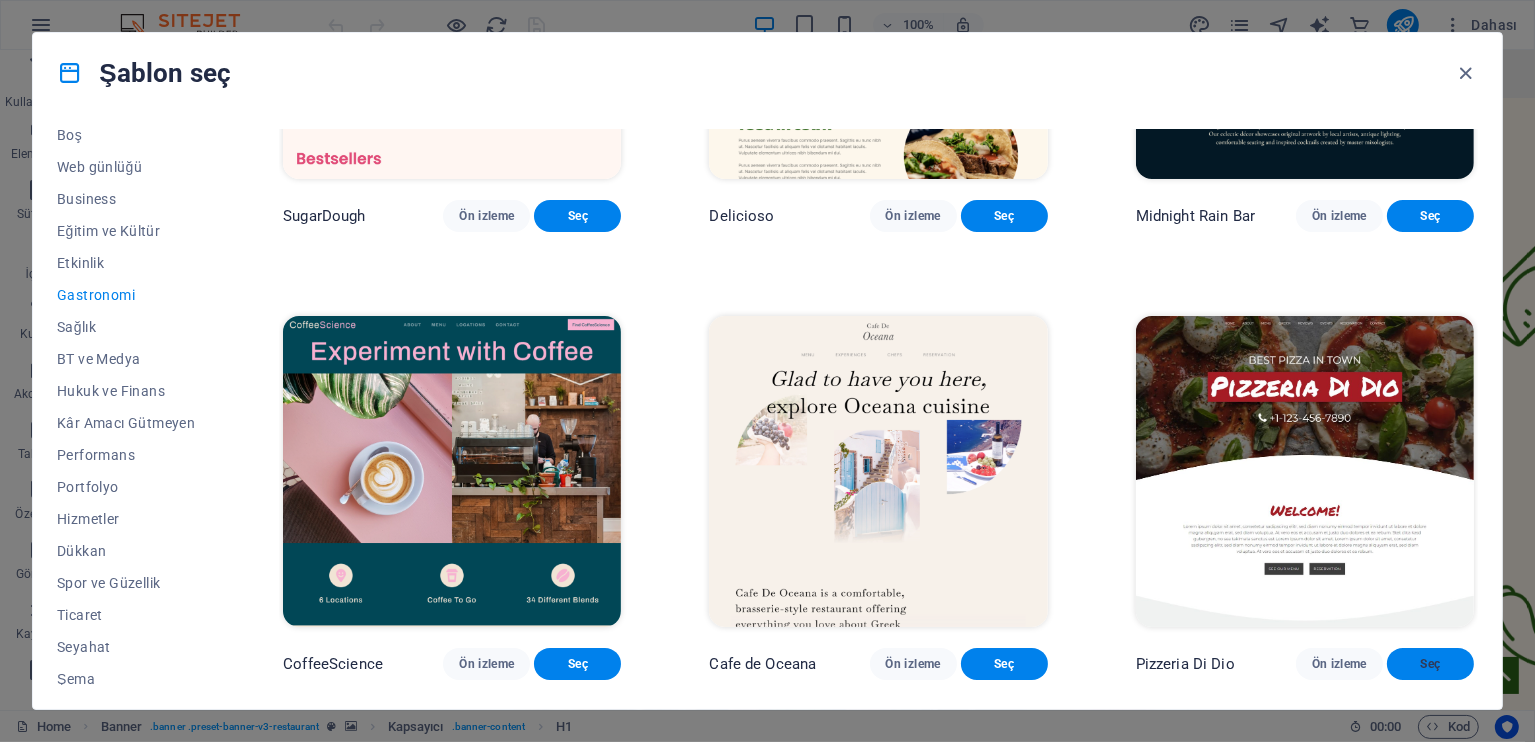 click on "Seç" at bounding box center (1430, 664) 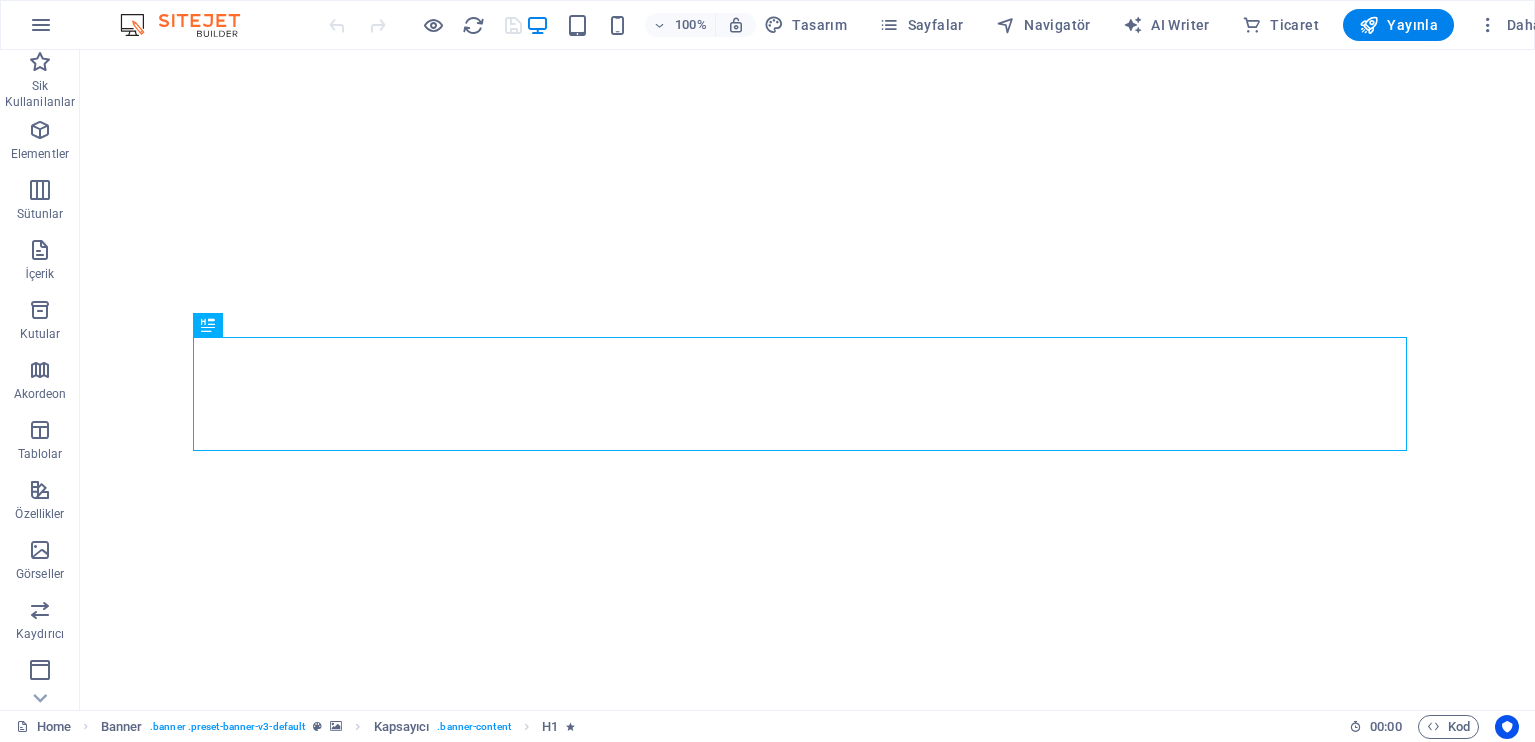 scroll, scrollTop: 0, scrollLeft: 0, axis: both 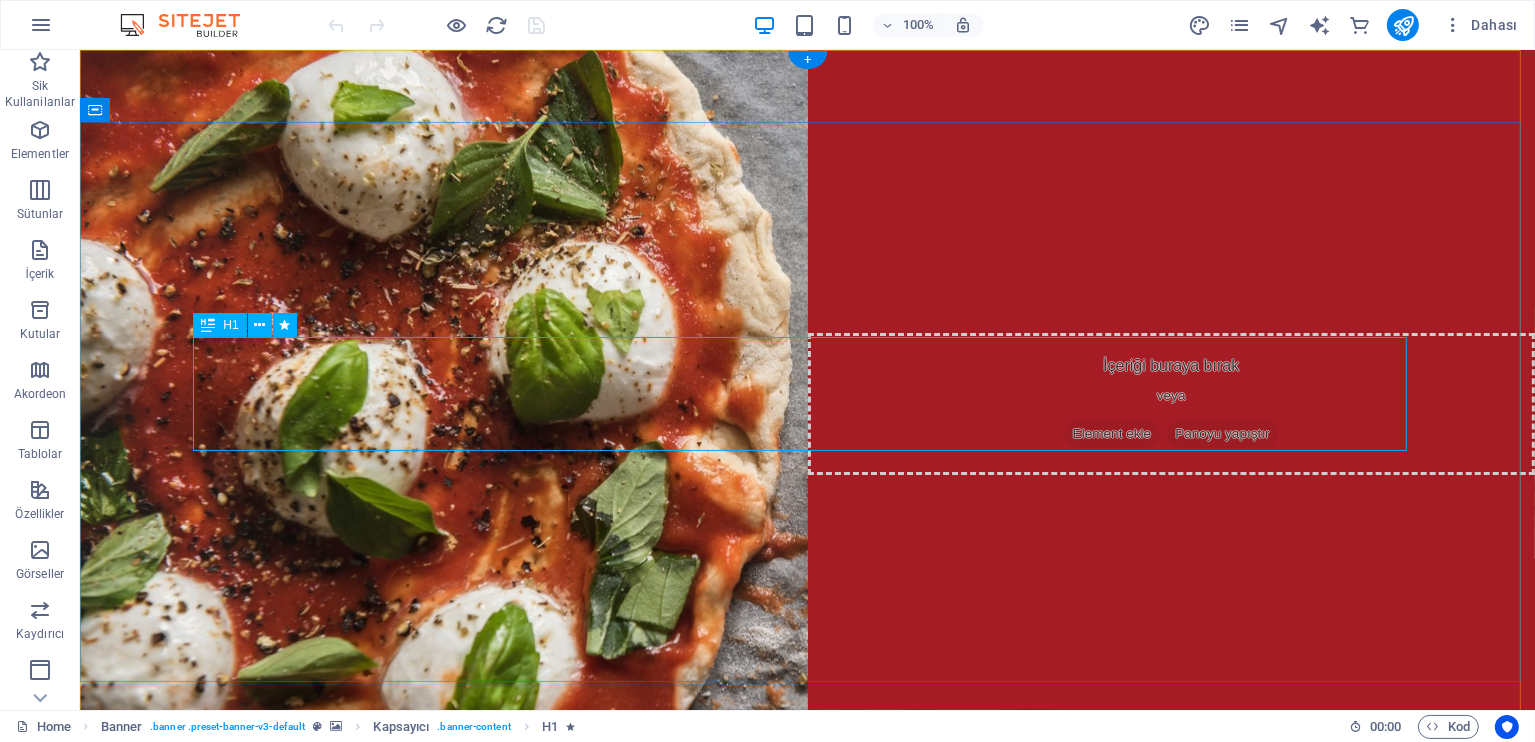 click on "[EMAIL]" at bounding box center (807, 1123) 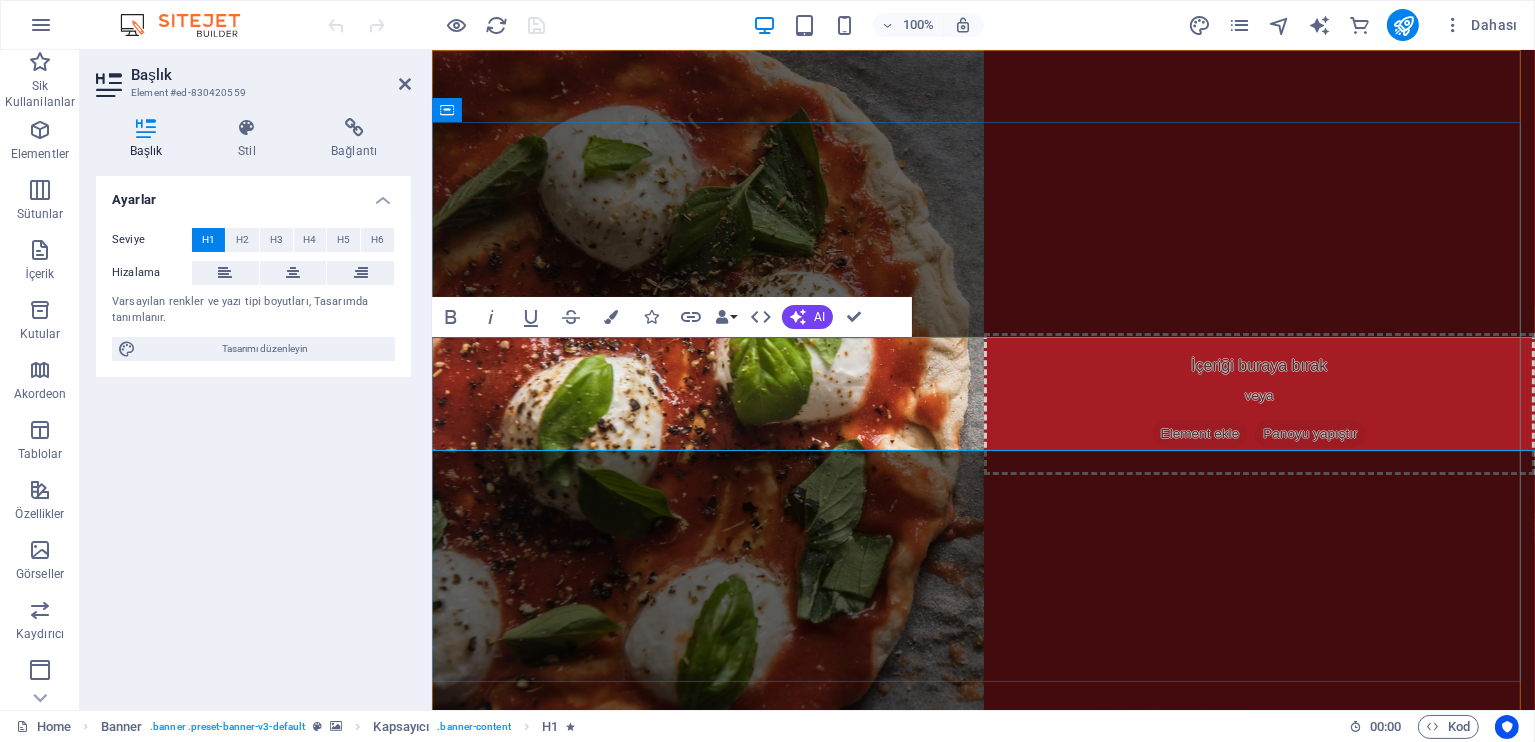 click on "[EMAIL]" at bounding box center (982, 1118) 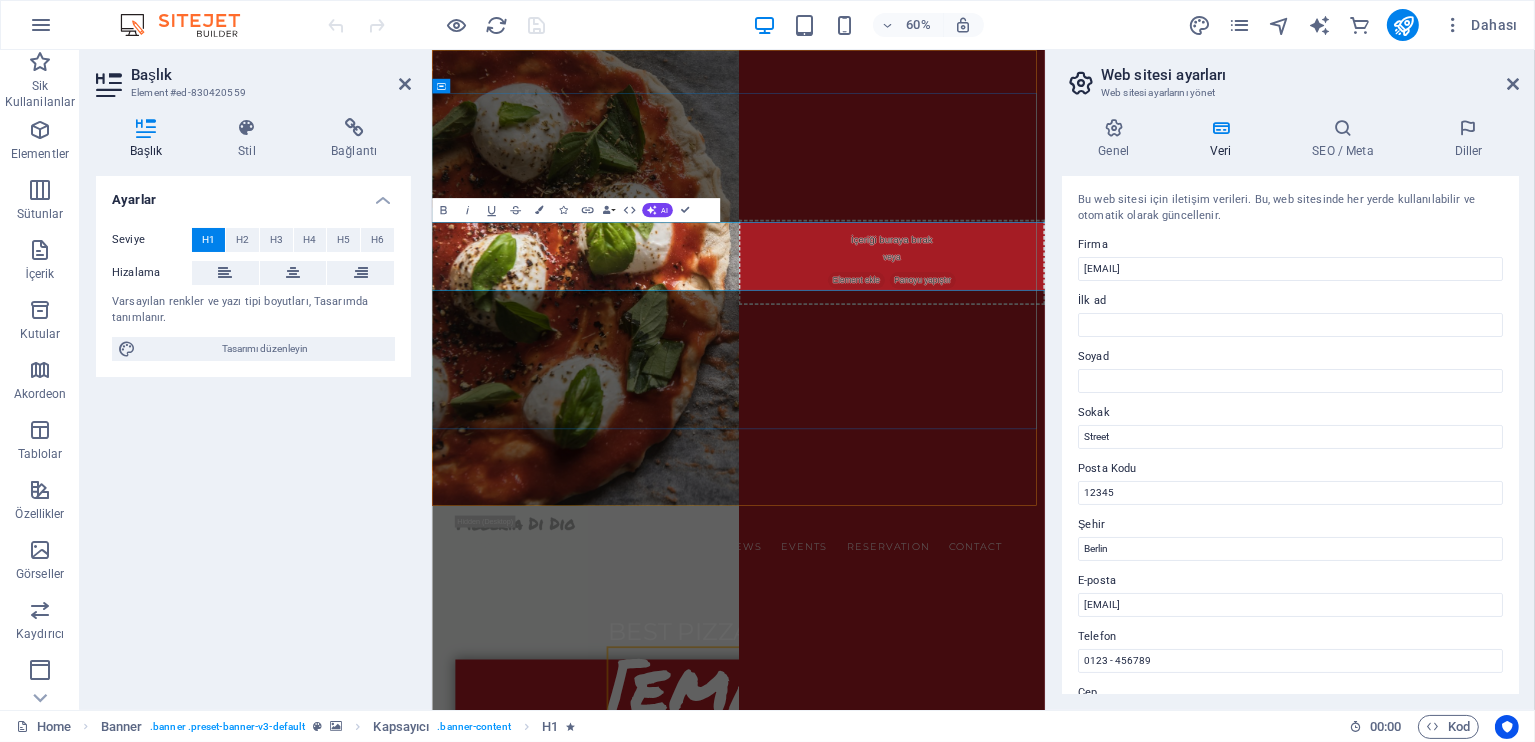 click on "[EMAIL]" at bounding box center [942, 1118] 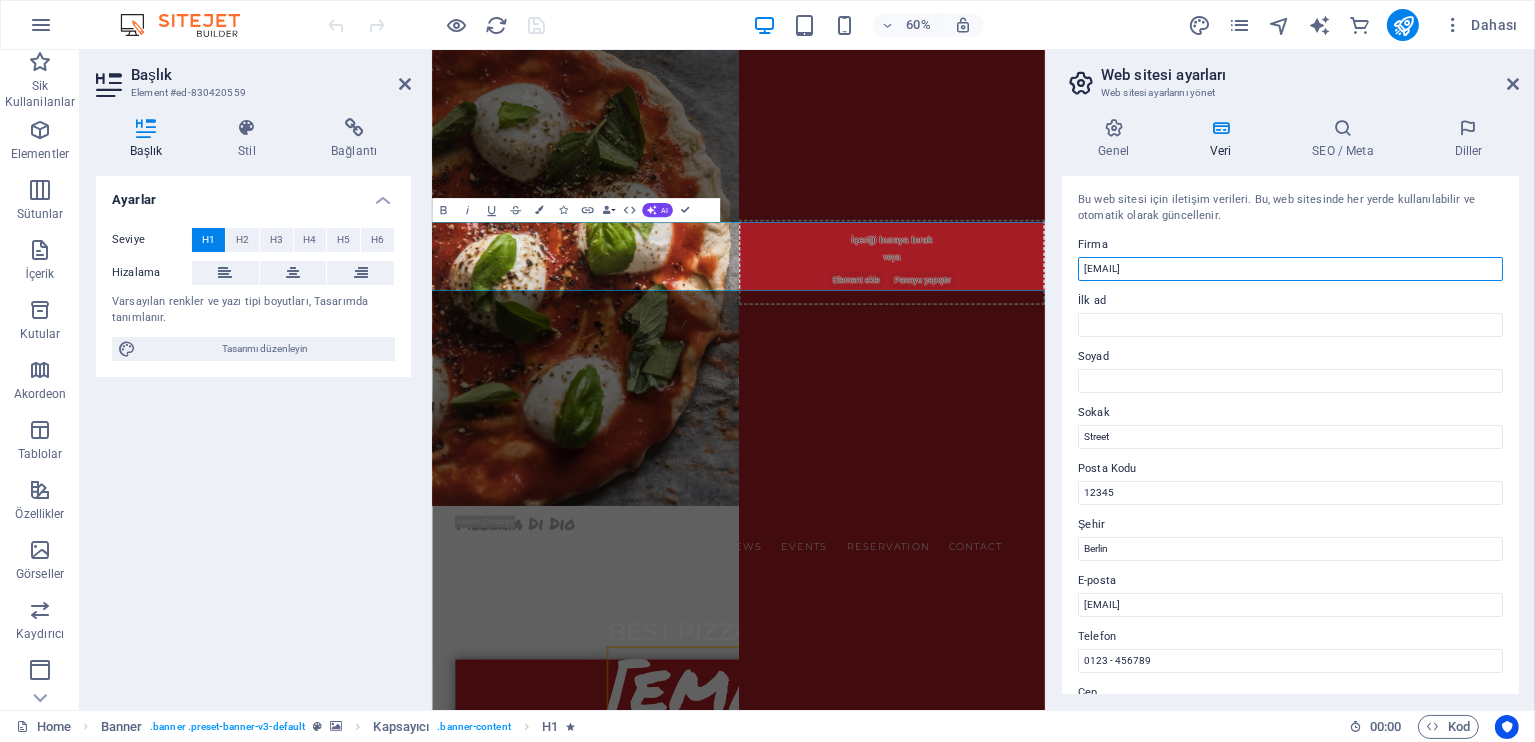 click on "[EMAIL]" at bounding box center [1290, 269] 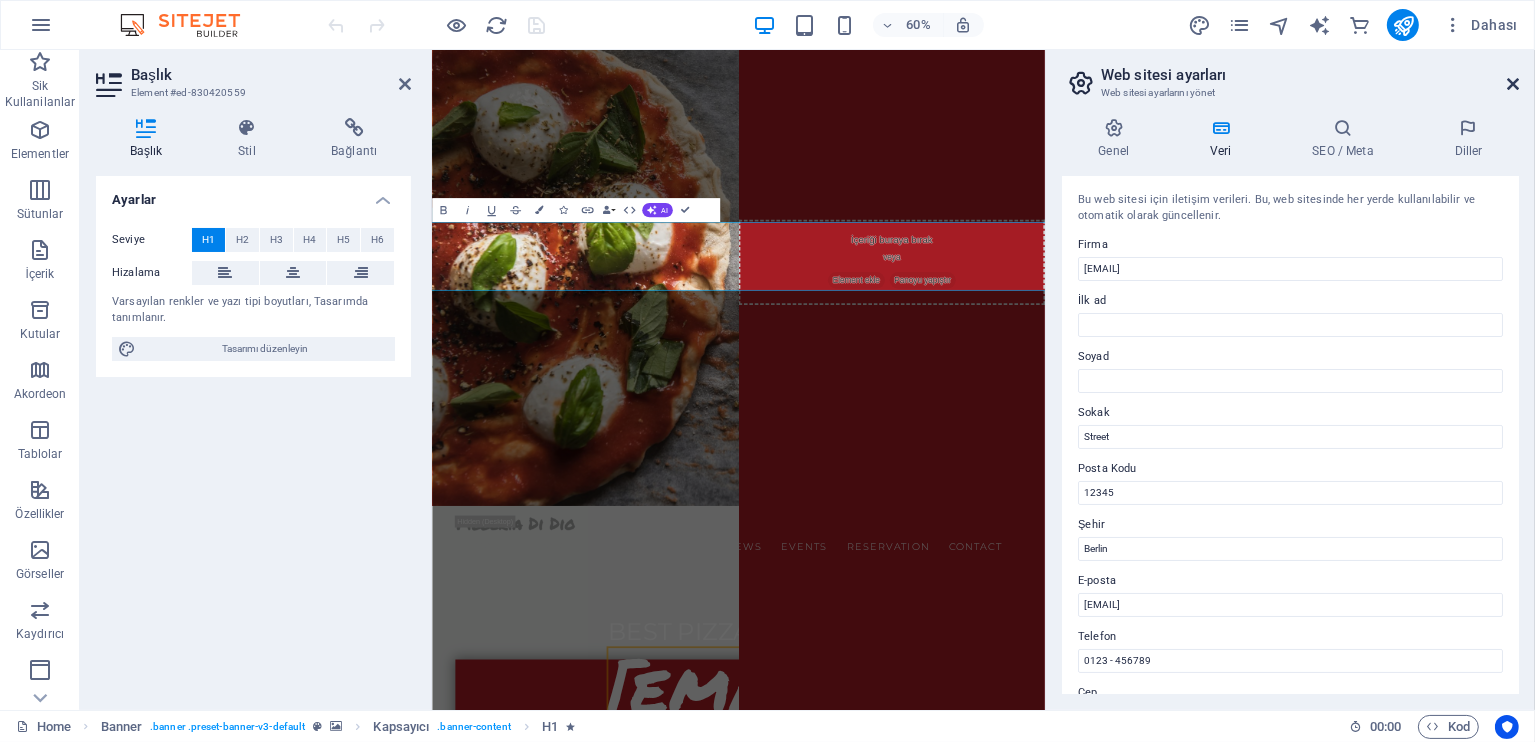 click at bounding box center [1513, 84] 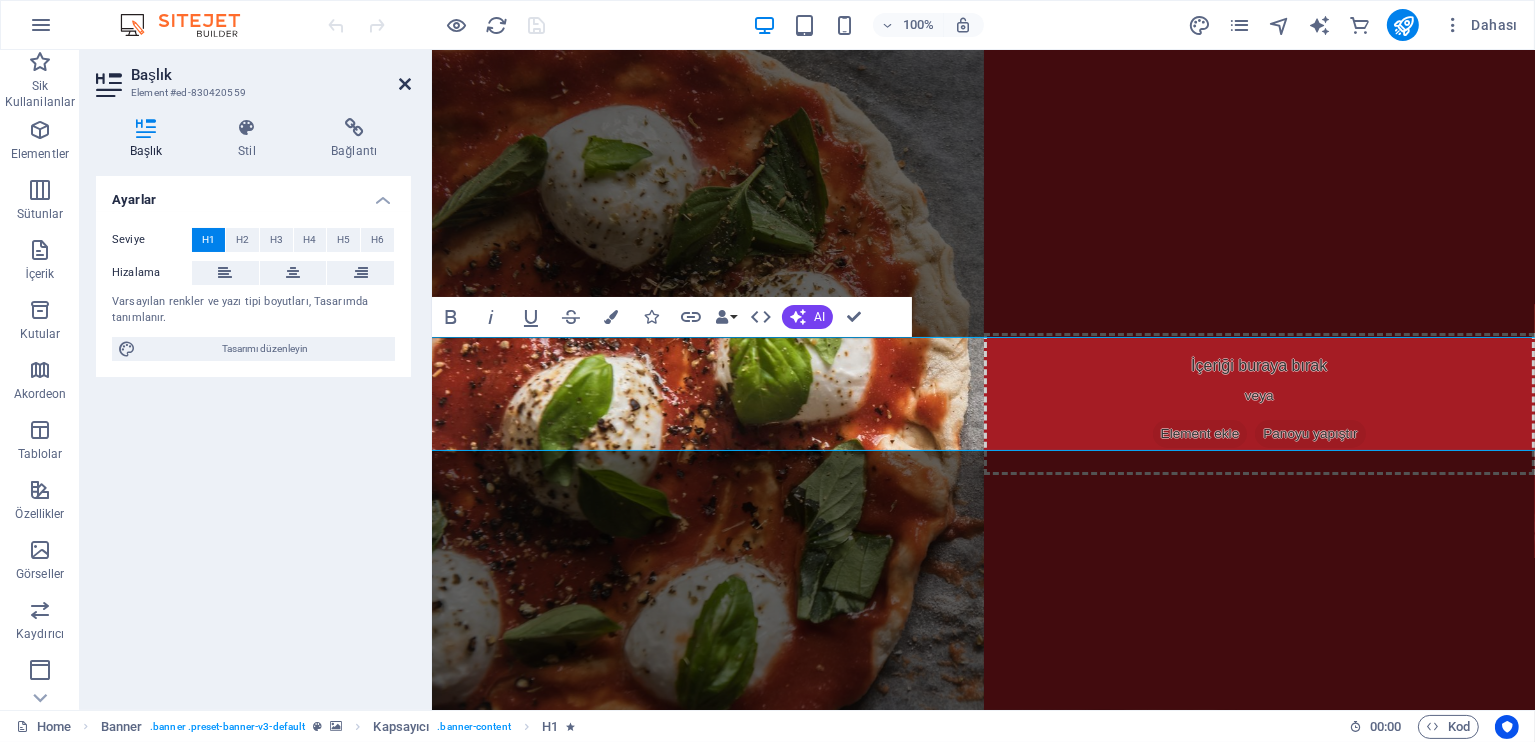 click at bounding box center [405, 84] 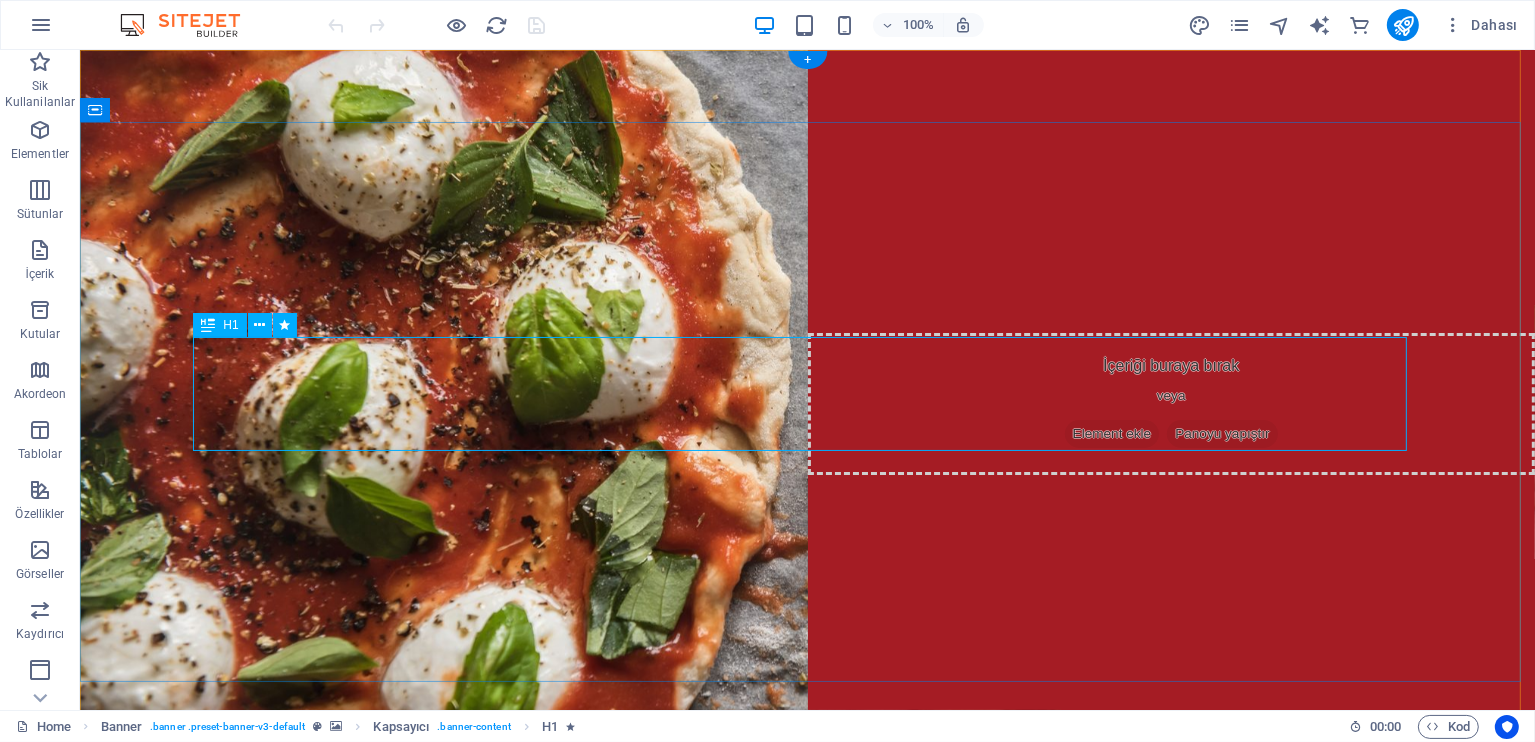 click on "[EMAIL]" at bounding box center [807, 1123] 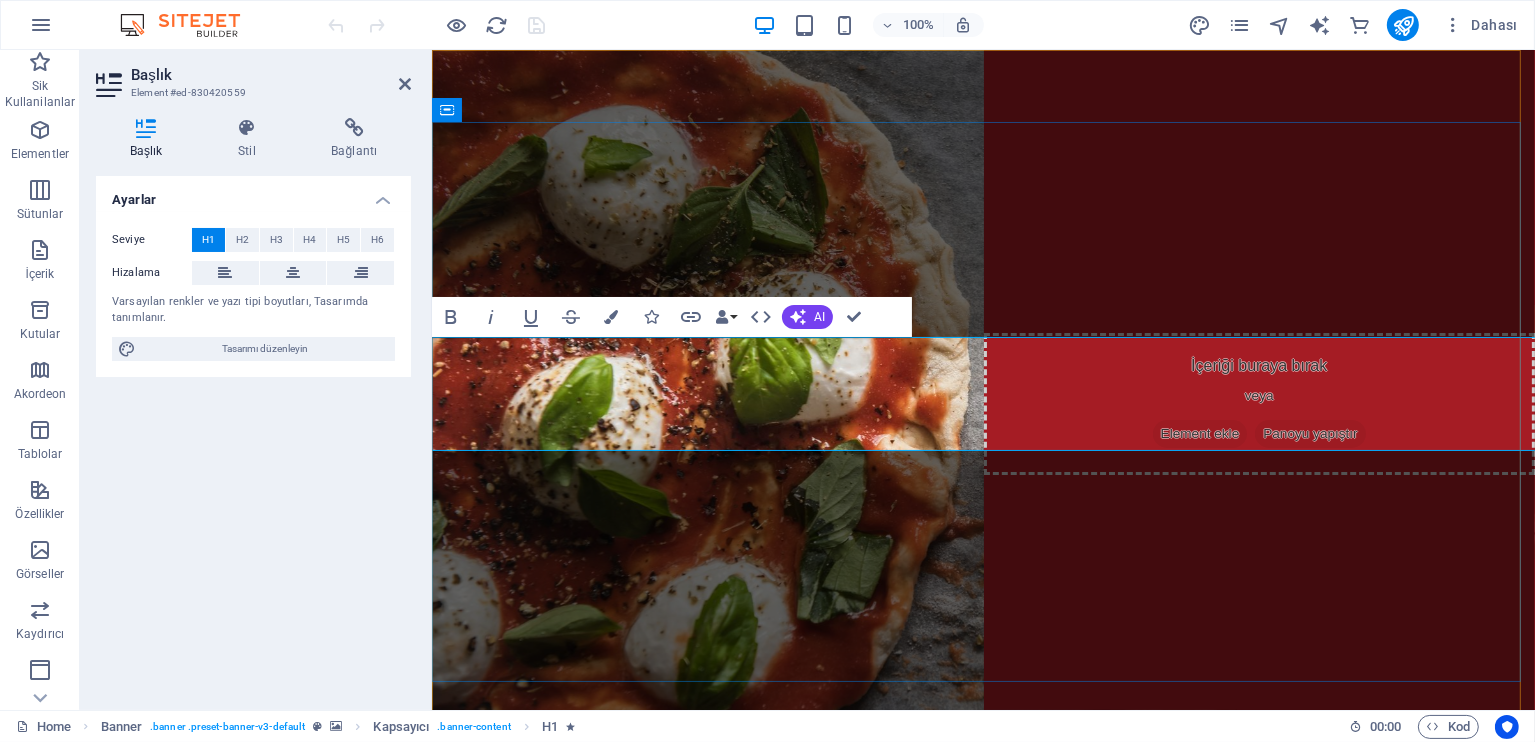 click on "[EMAIL]" at bounding box center [982, 1118] 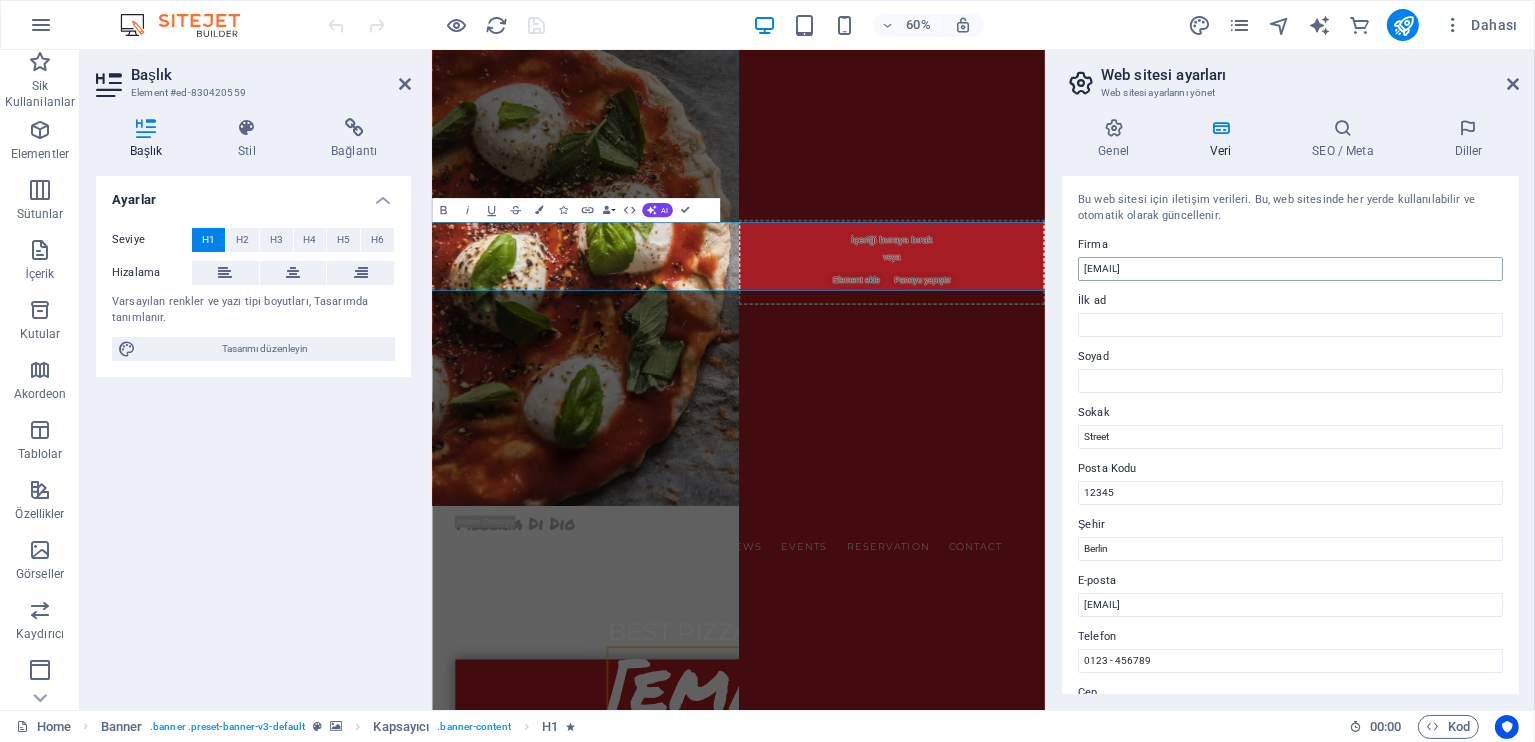 click on "[EMAIL]" at bounding box center (1290, 269) 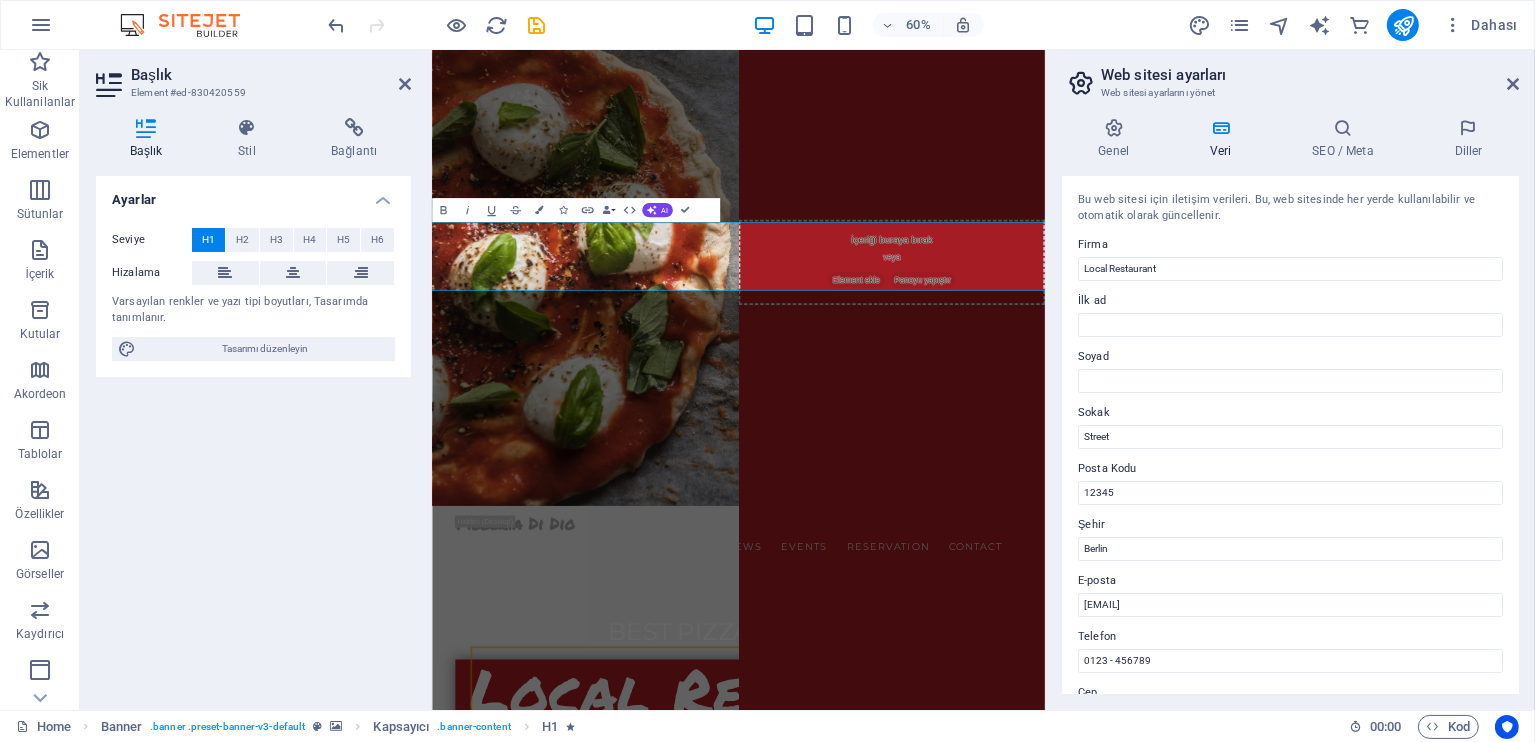 type on "Local Restaurant" 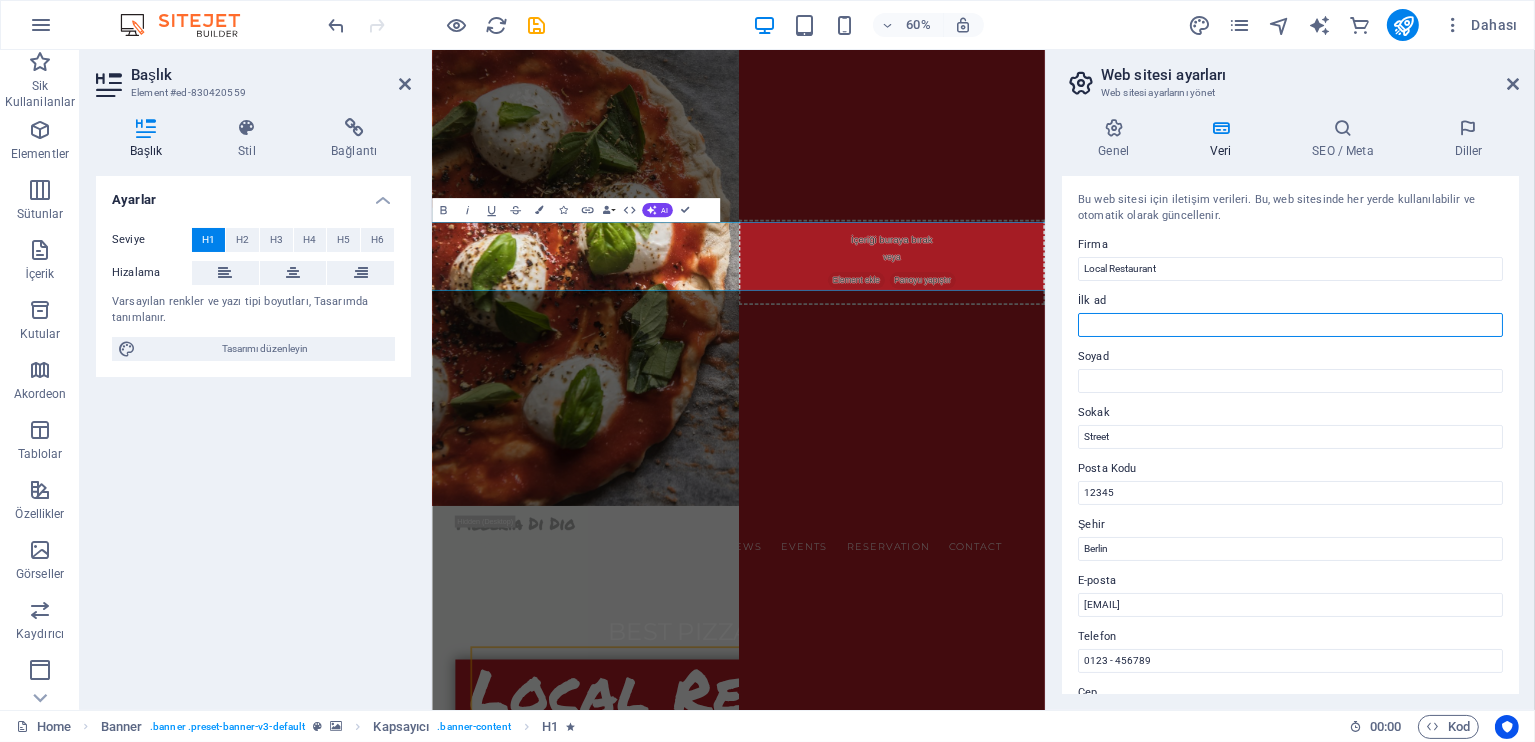 click on "İlk ad" at bounding box center (1290, 325) 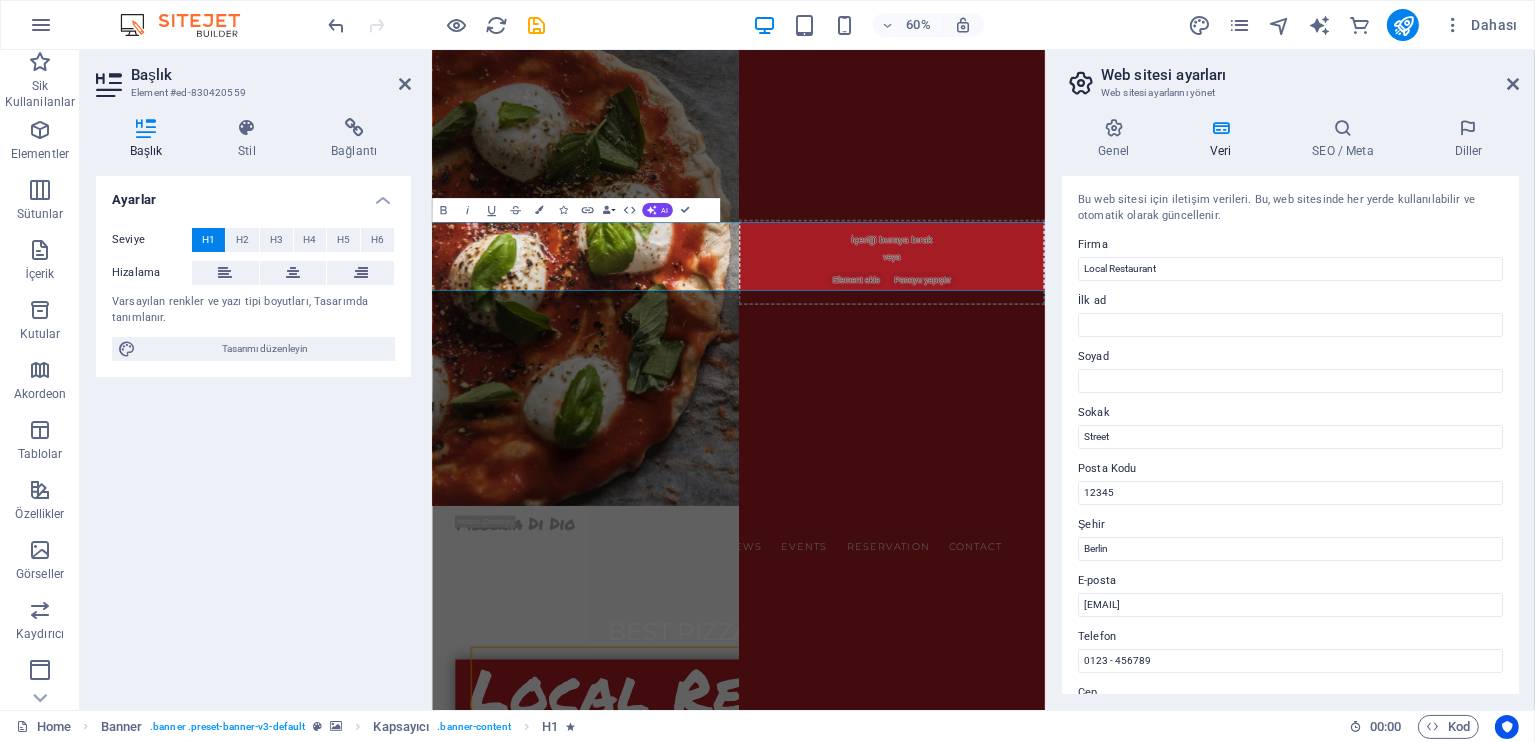 click on "Web sitesi ayarları" at bounding box center [1310, 75] 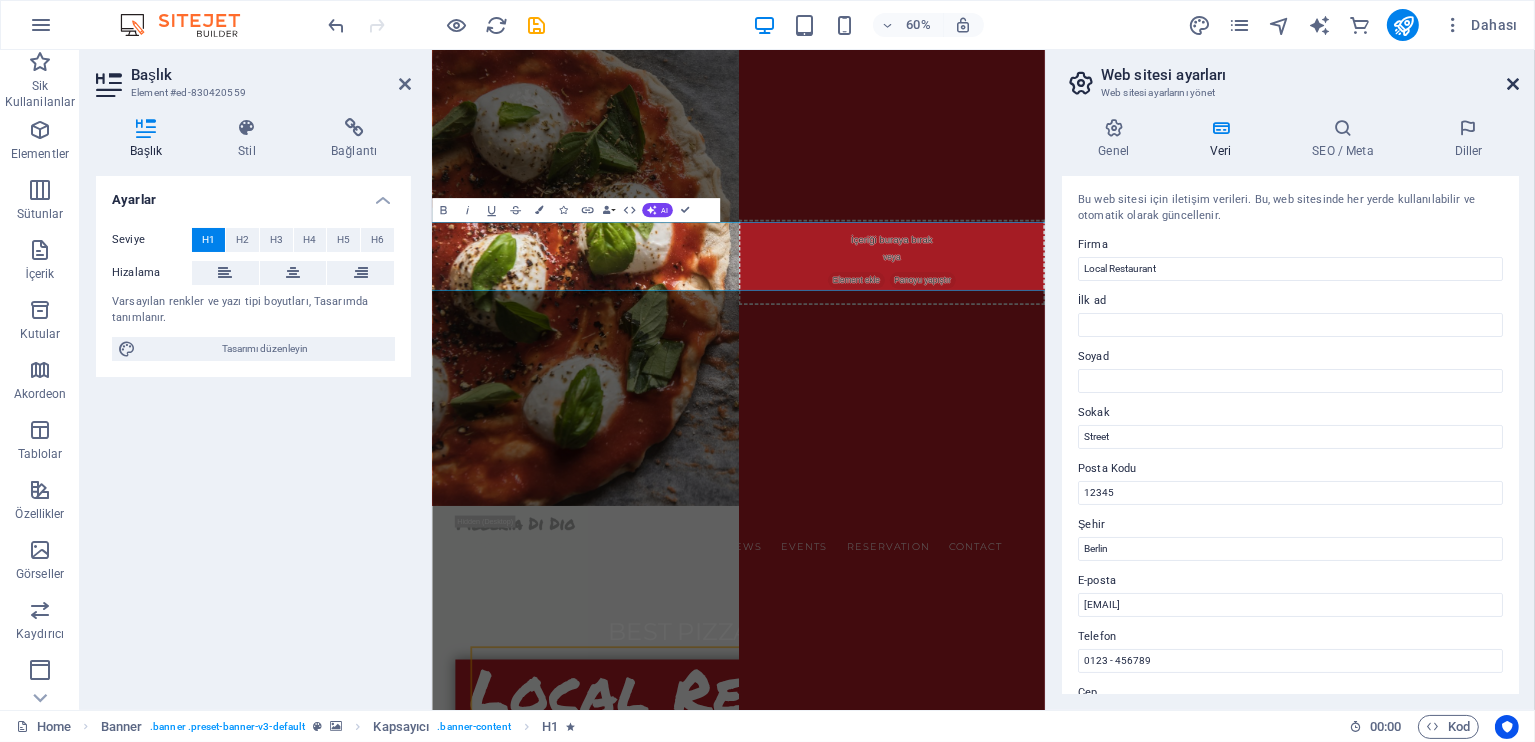 click at bounding box center [1513, 84] 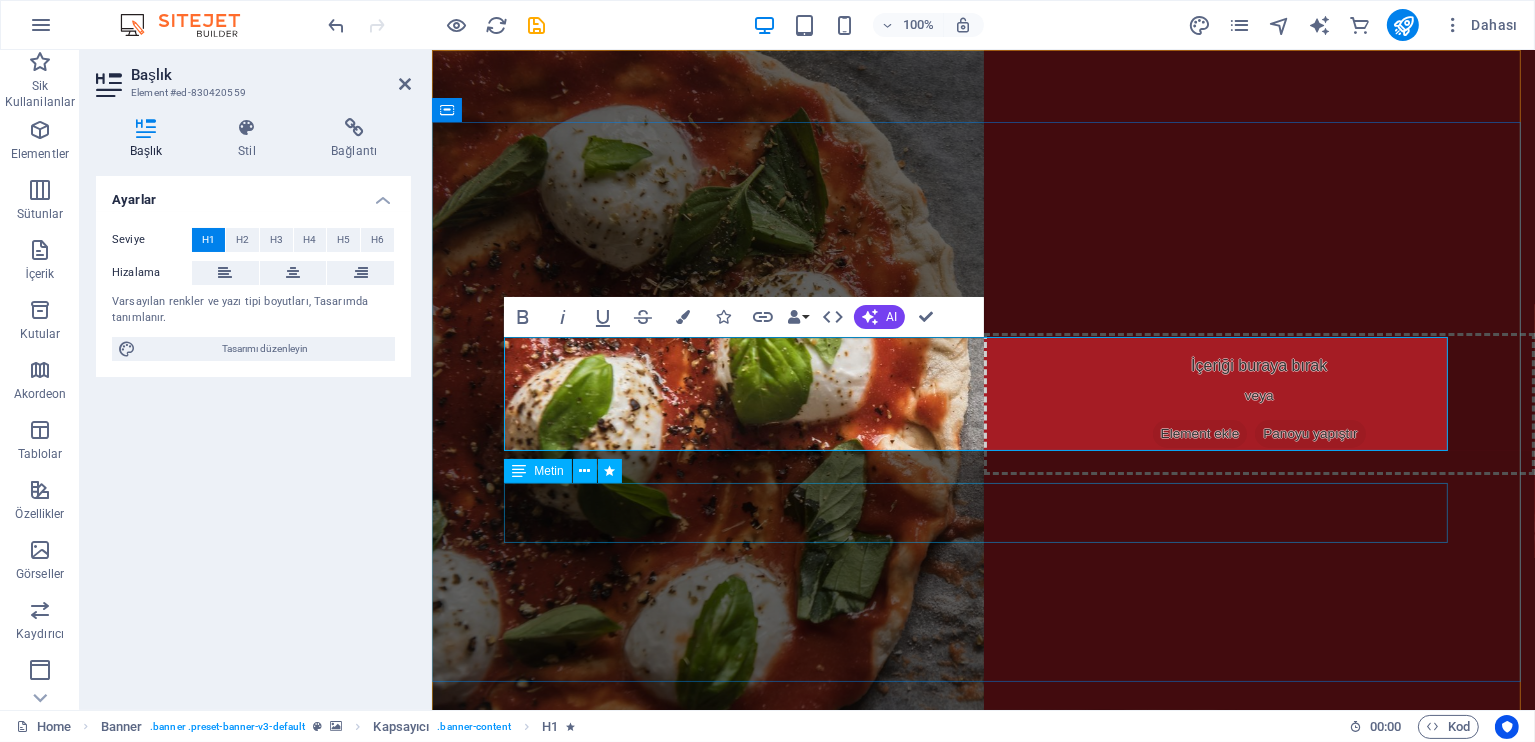 click on "0123 - 456789" at bounding box center [983, 1242] 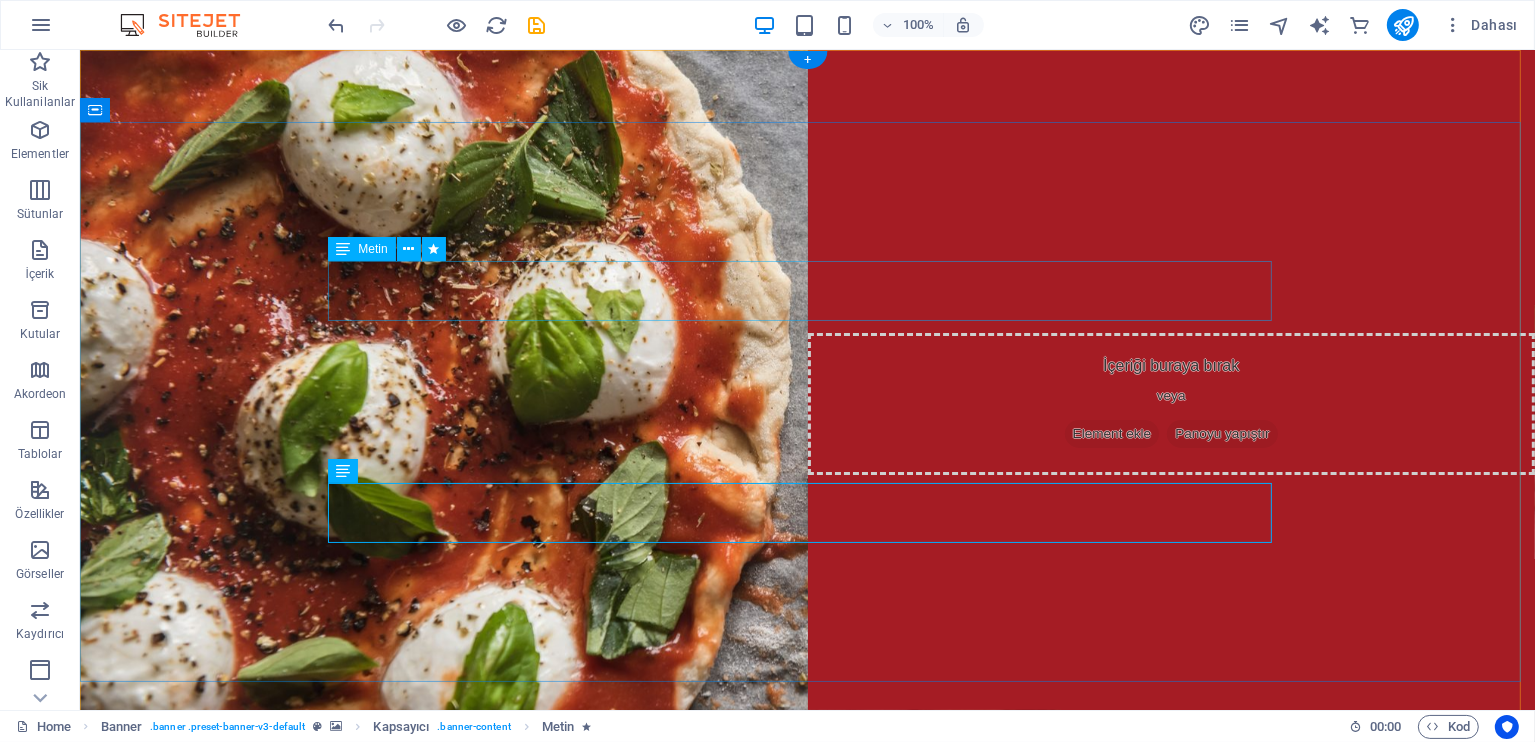 click on "Best pizza in town" at bounding box center (807, 1020) 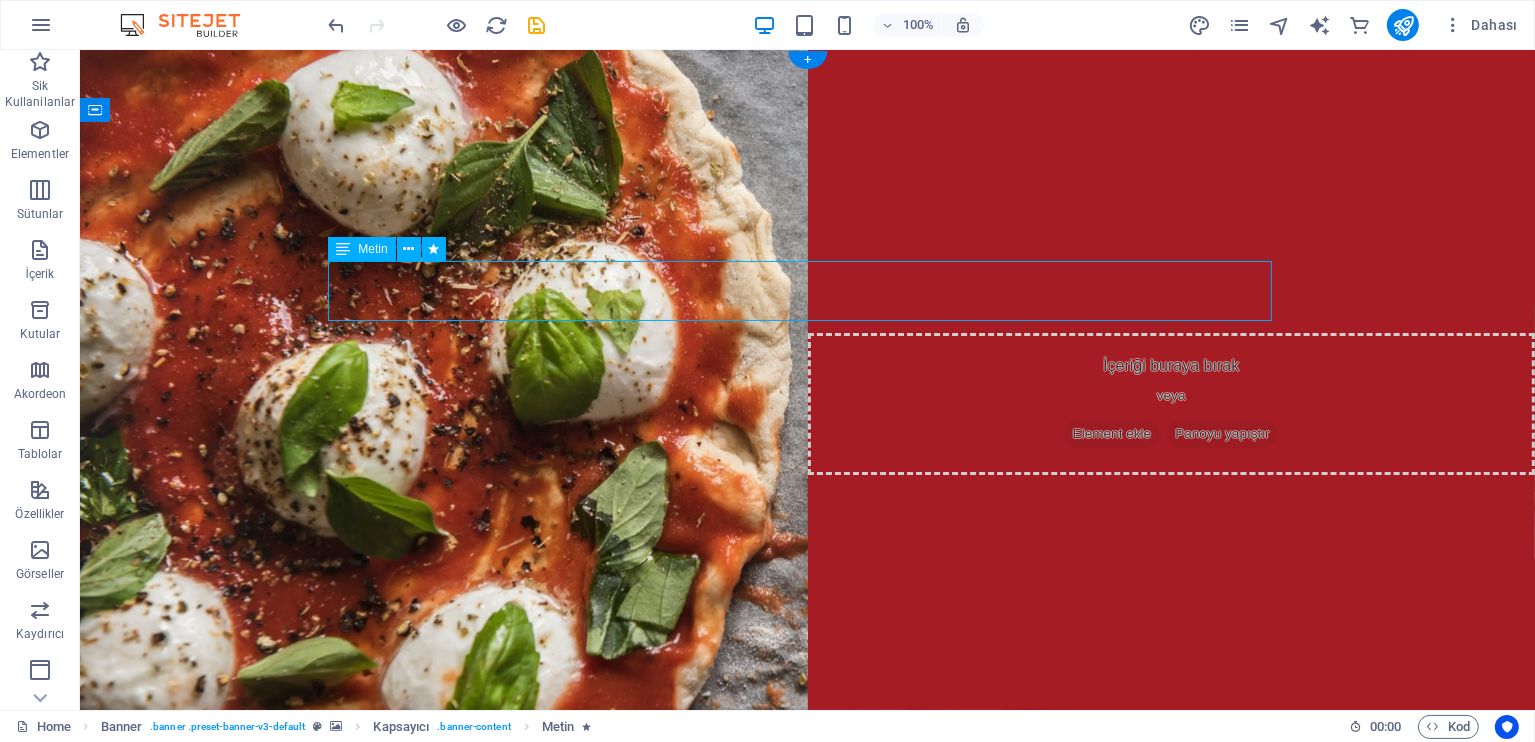 click on "Best pizza in town" at bounding box center [807, 1020] 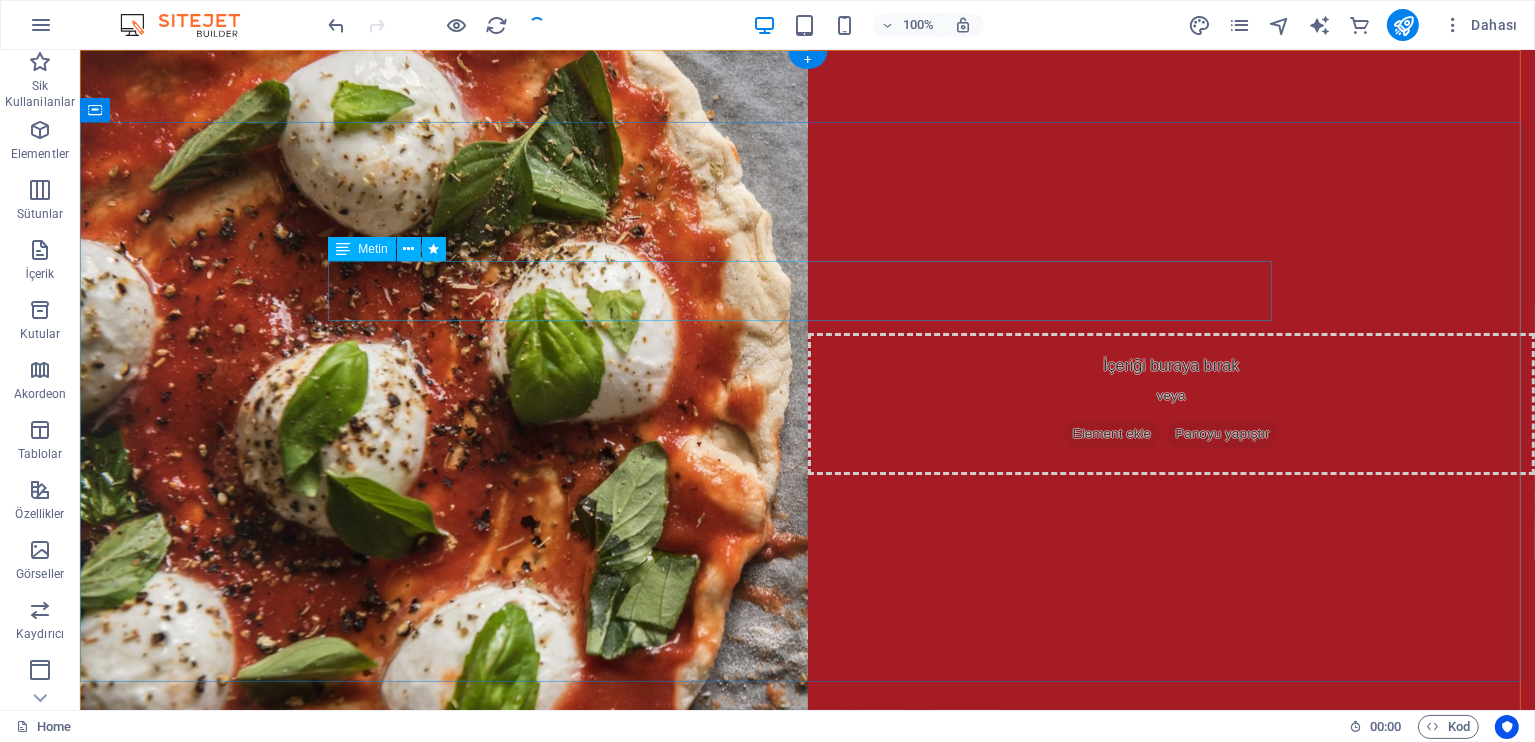 click on "Best pizza in town" at bounding box center [807, 1020] 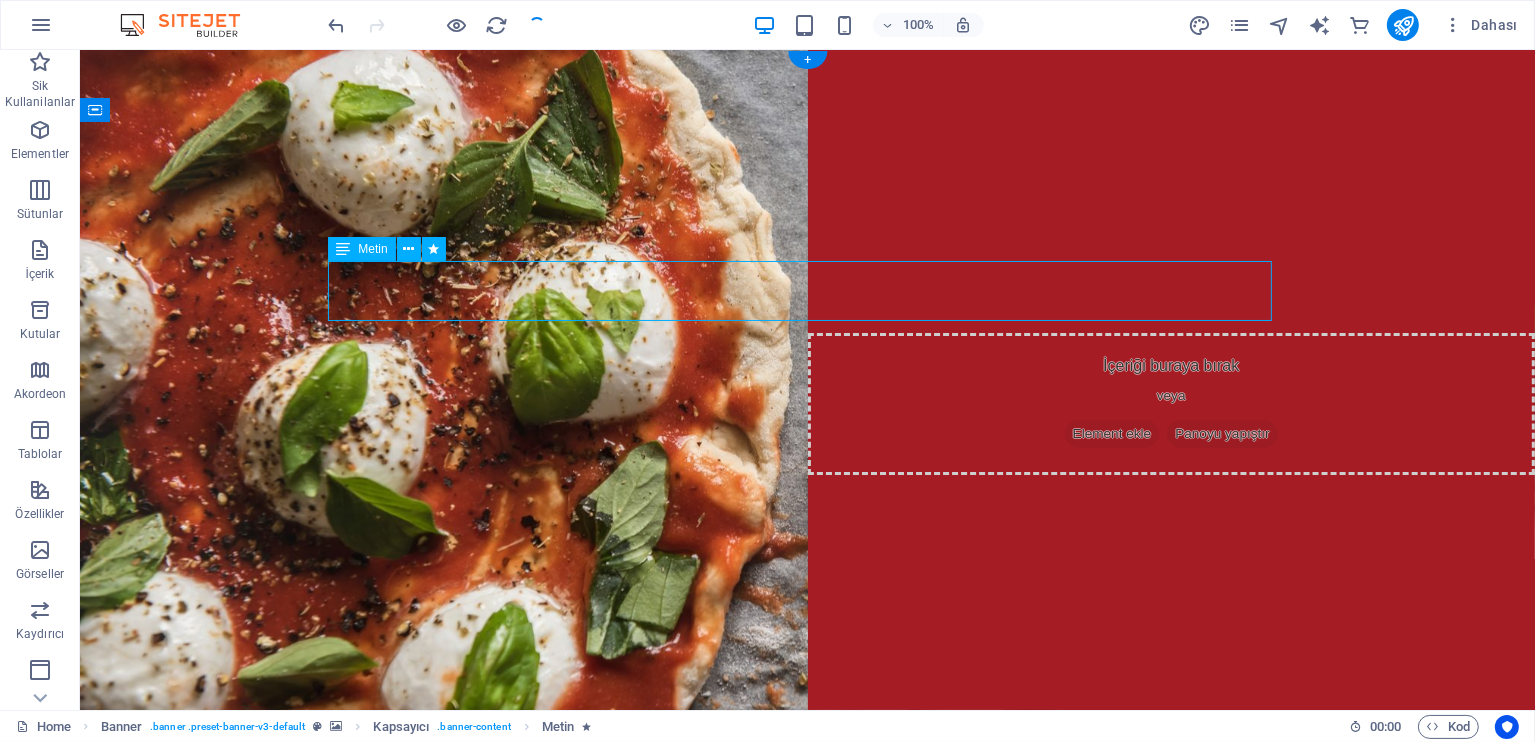 click on "Best pizza in town" at bounding box center [807, 1020] 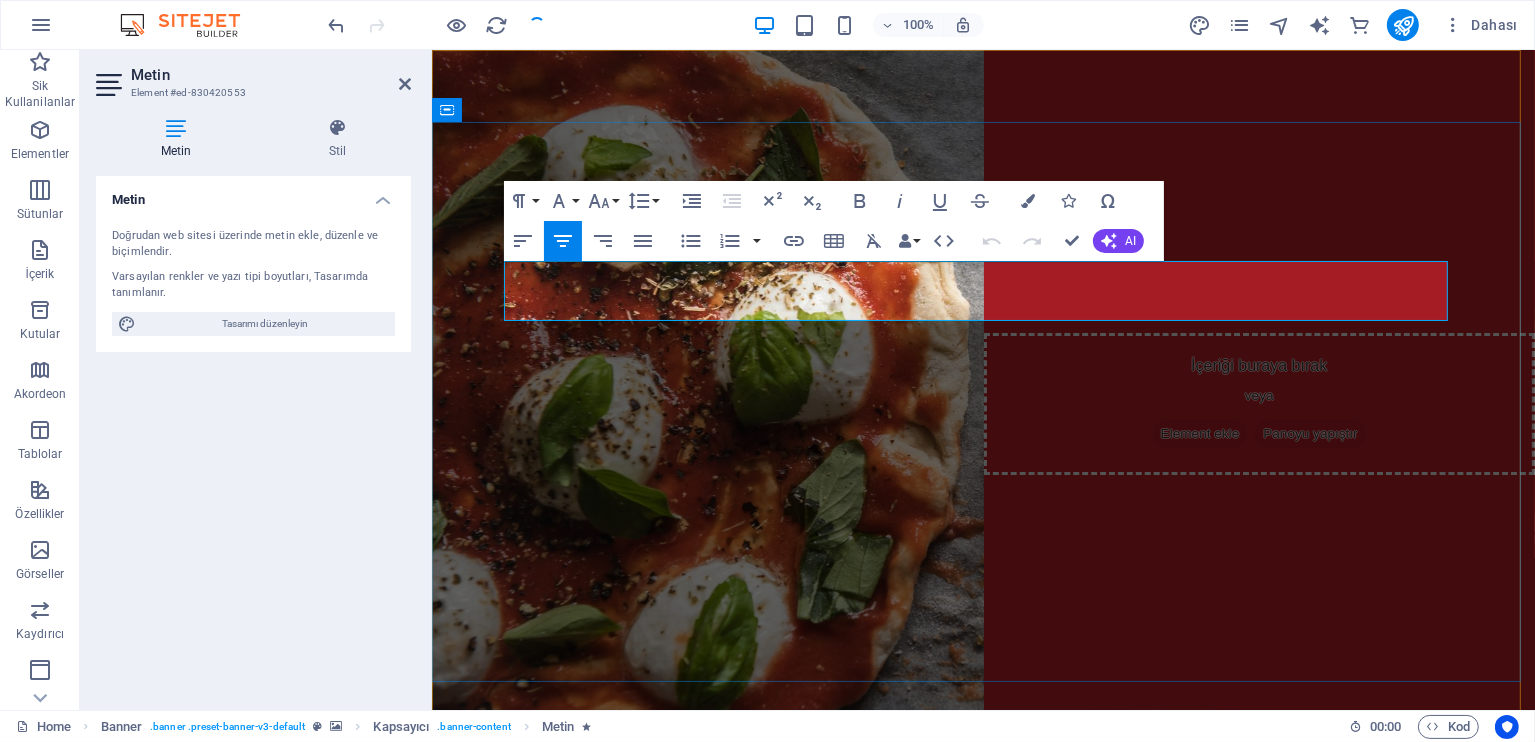 type 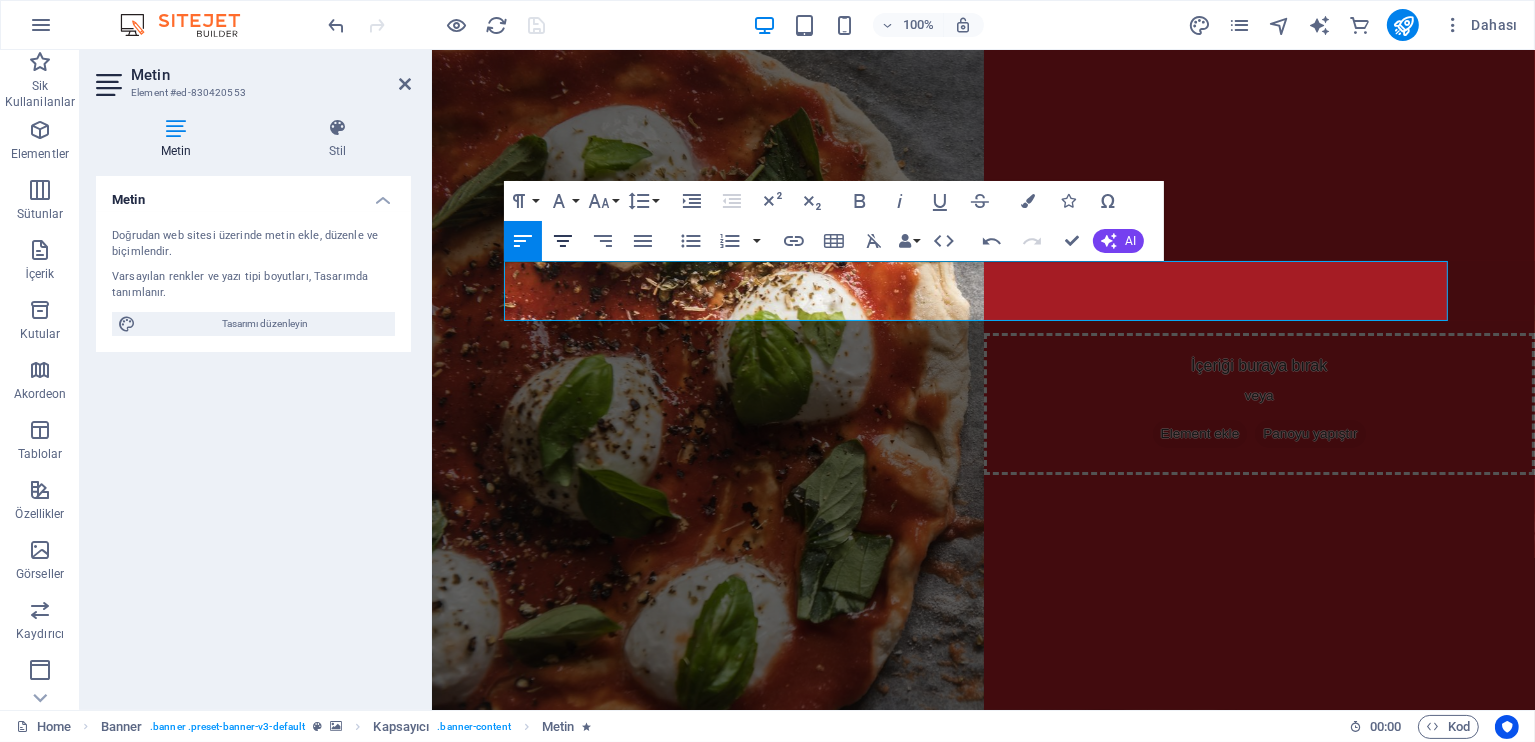 click 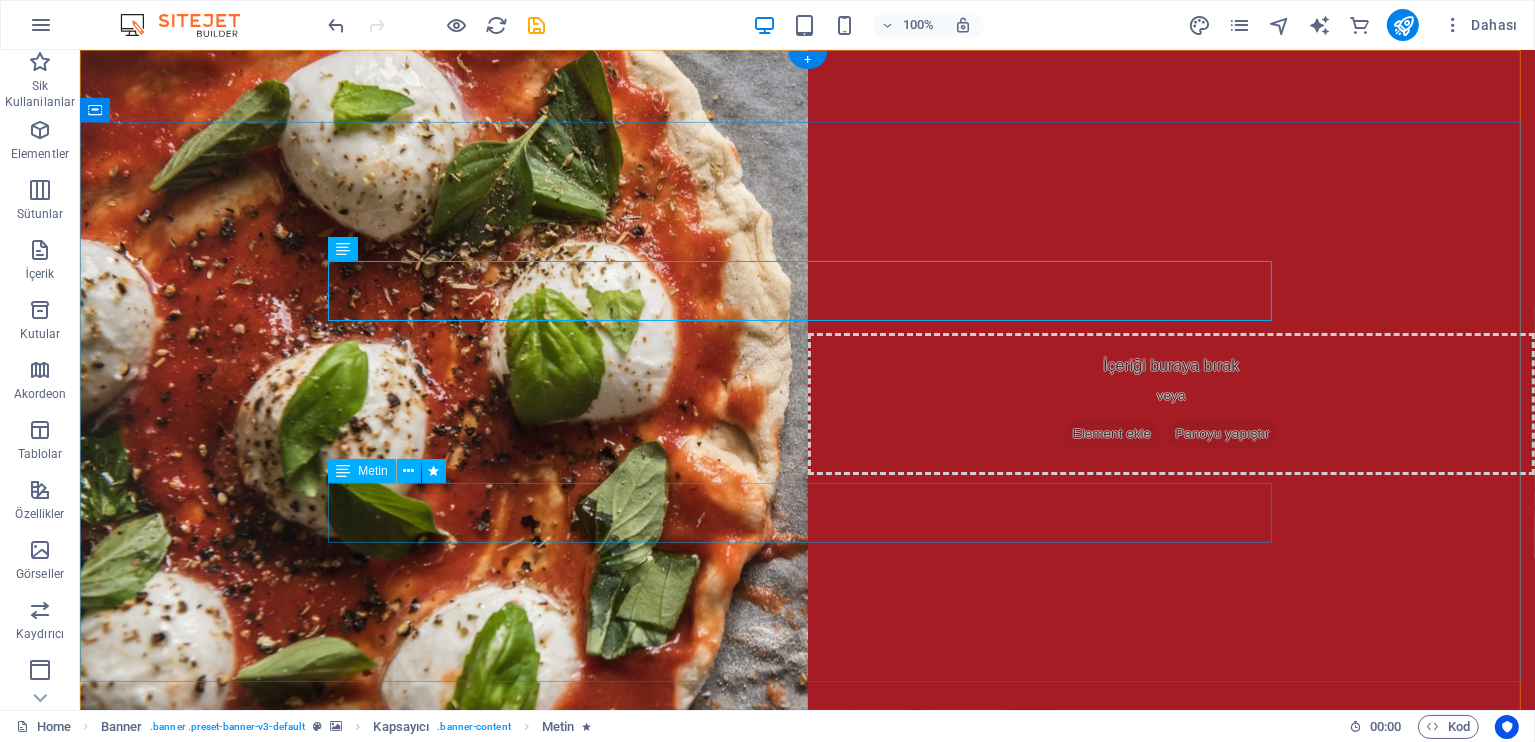 click on "0123 - 456789" at bounding box center [807, 1242] 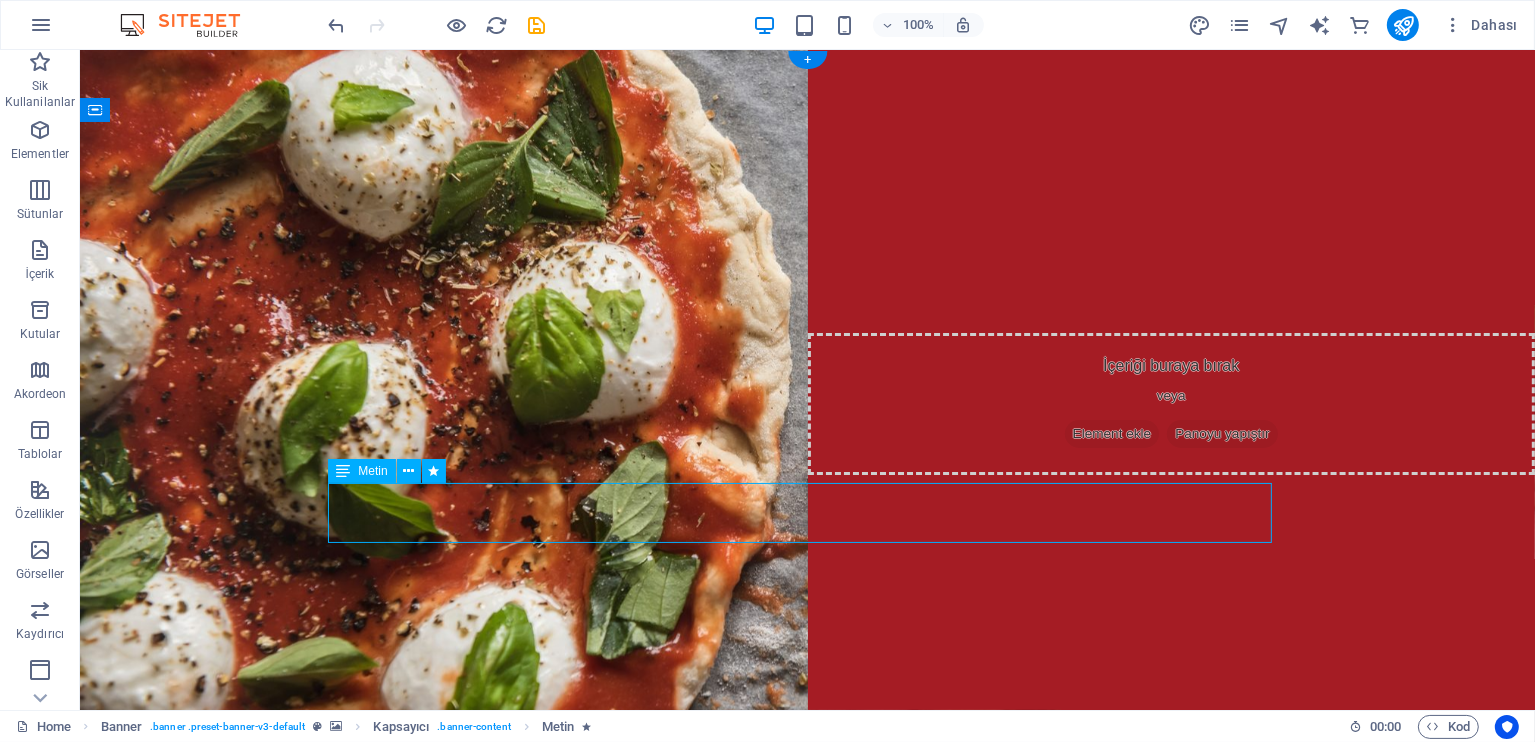 click on "0123 - 456789" at bounding box center (807, 1242) 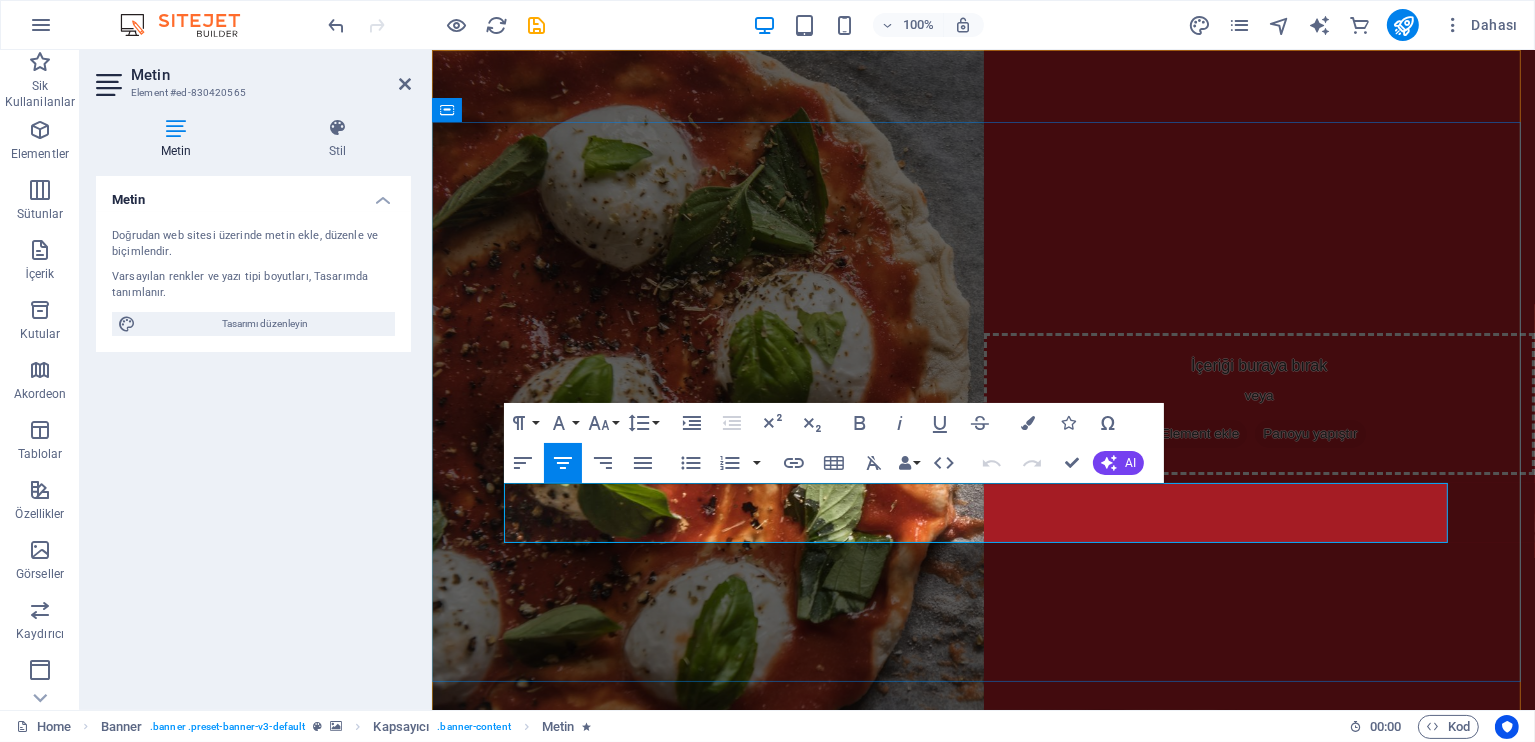 click on "0123 - 456789" at bounding box center [982, 1241] 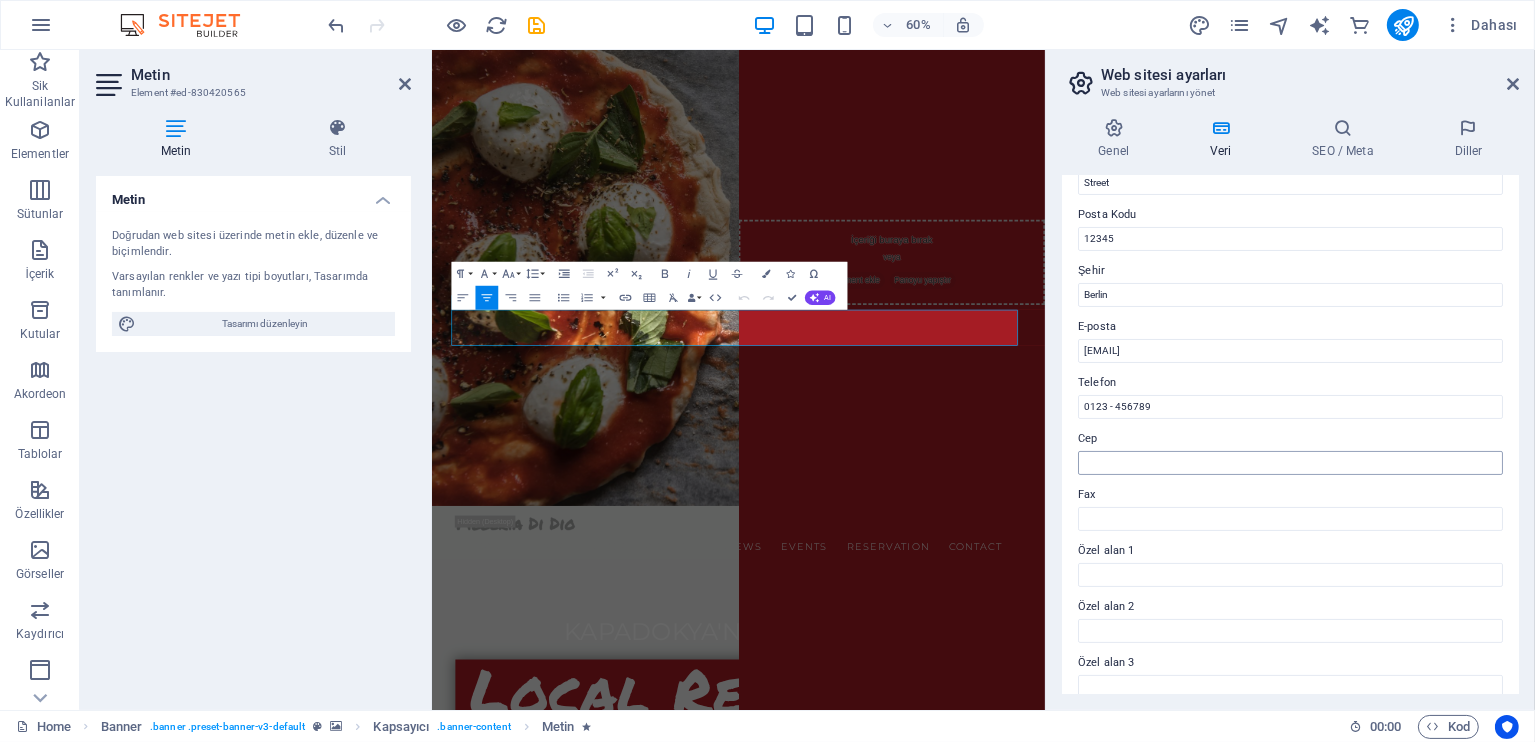 scroll, scrollTop: 266, scrollLeft: 0, axis: vertical 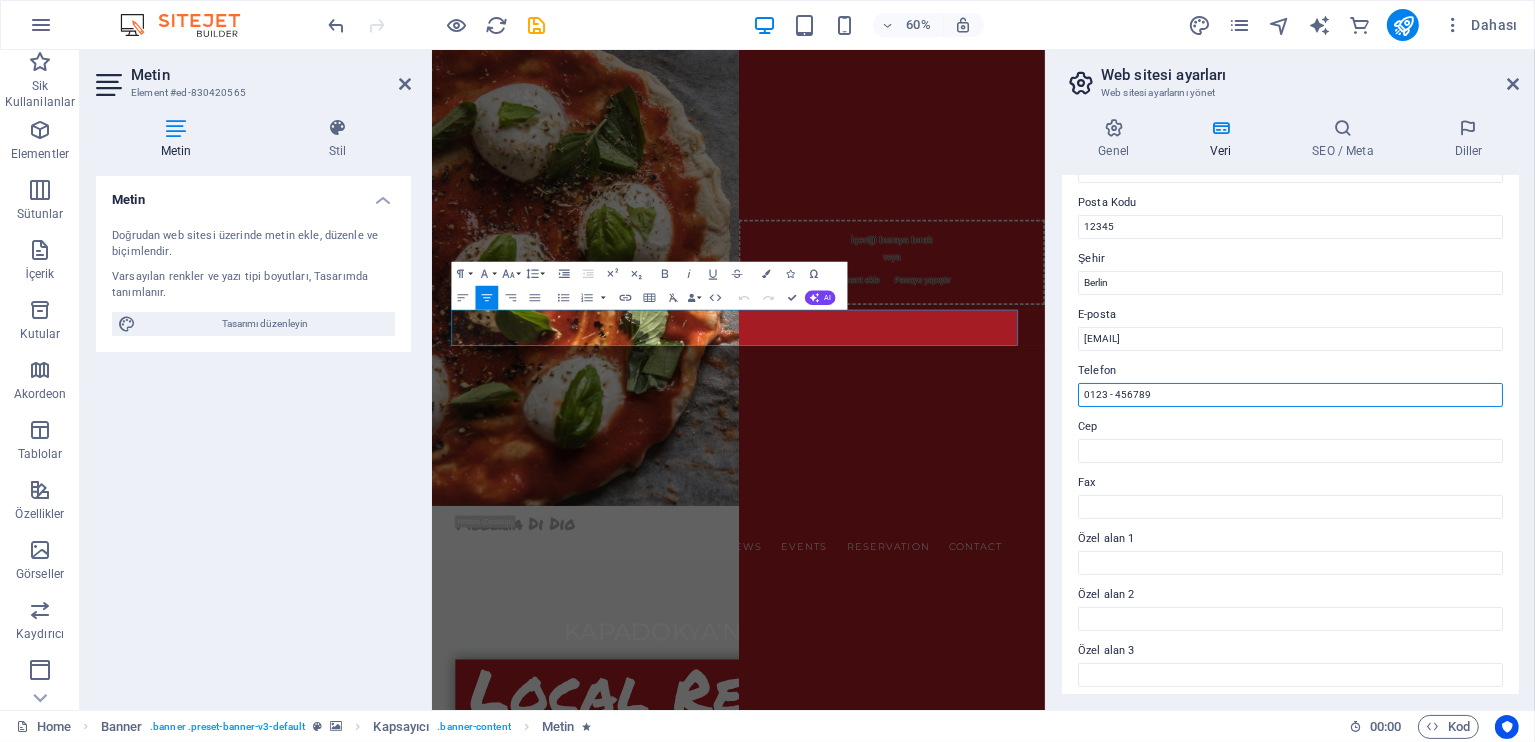 click on "0123 - 456789" at bounding box center (1290, 395) 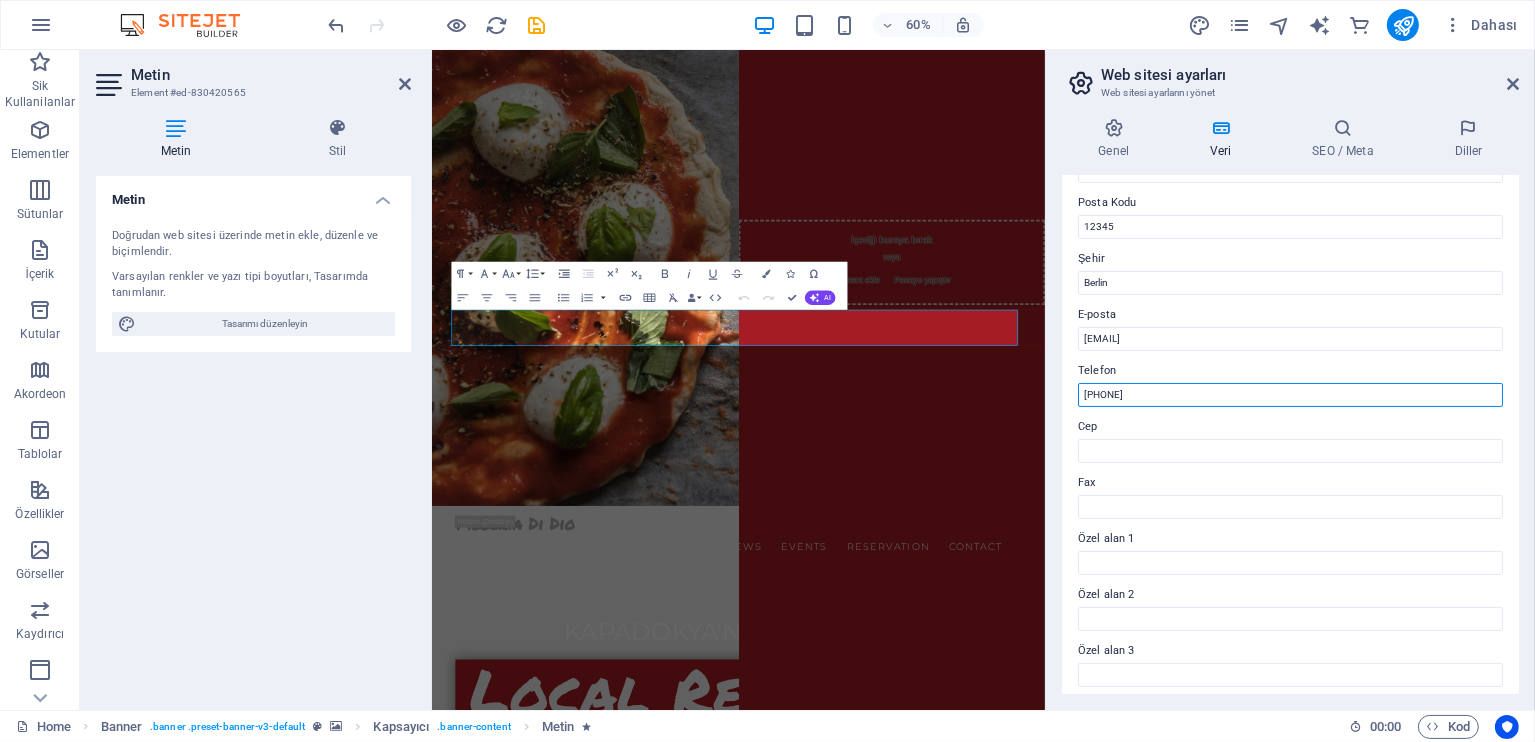 type on "[PHONE]" 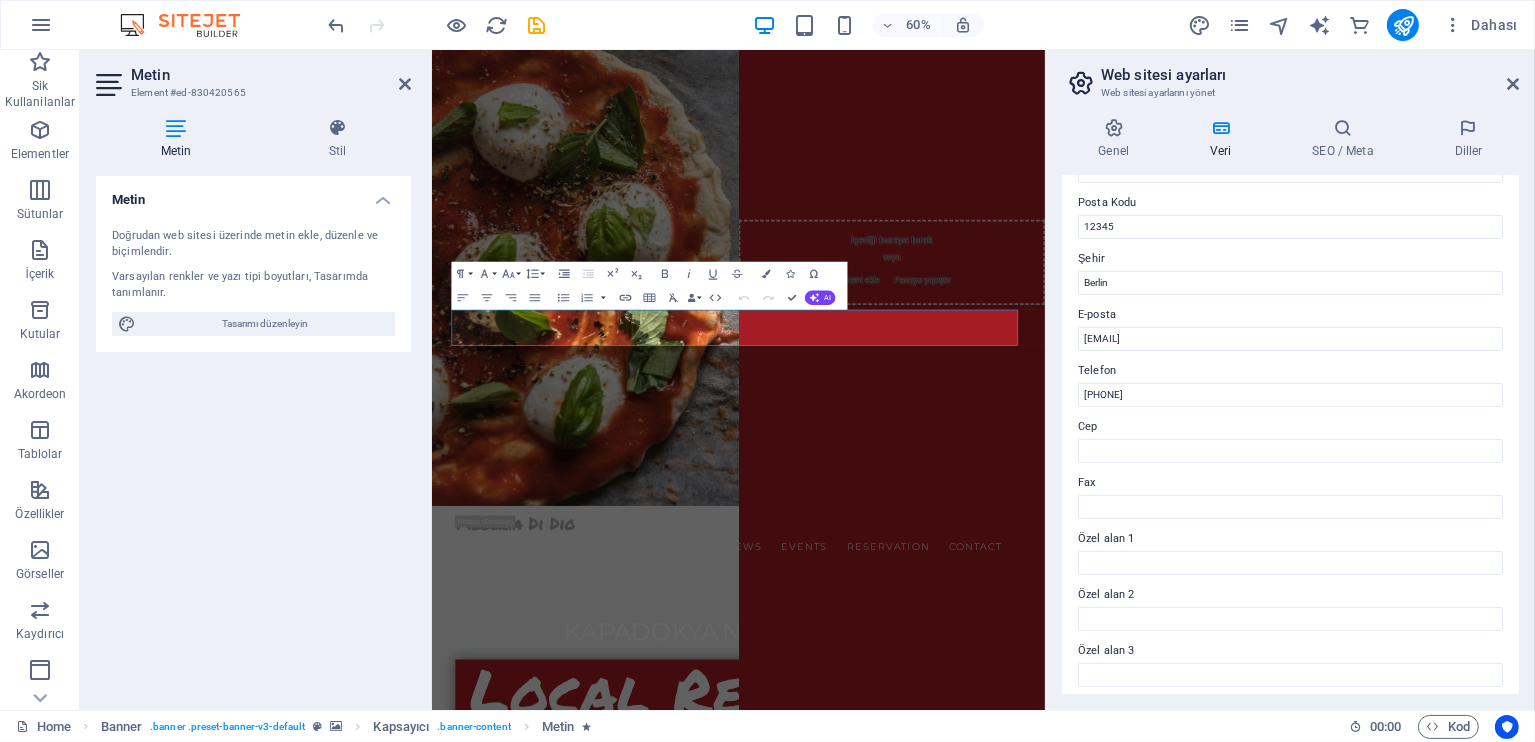 click on "Cep" at bounding box center [1290, 427] 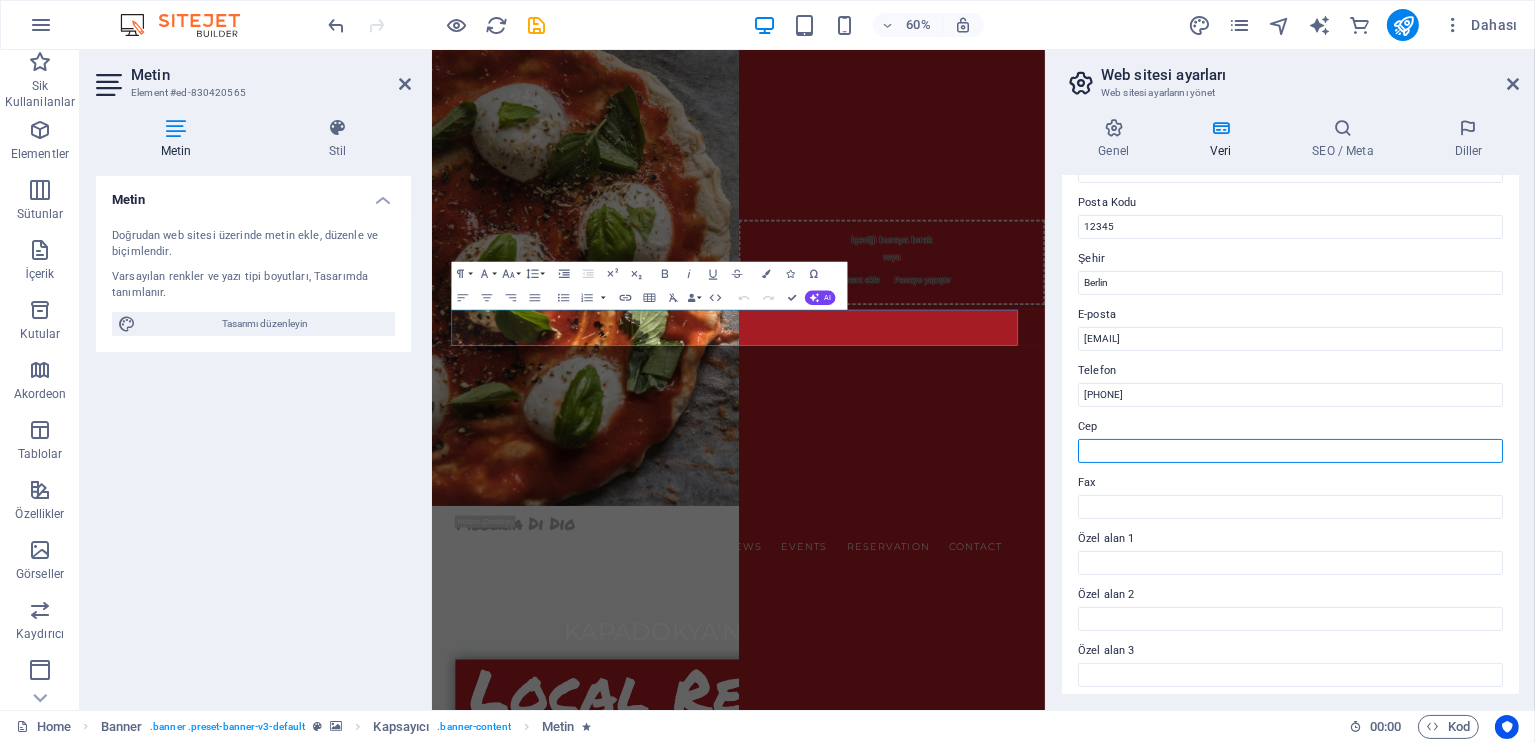 click on "Cep" at bounding box center [1290, 451] 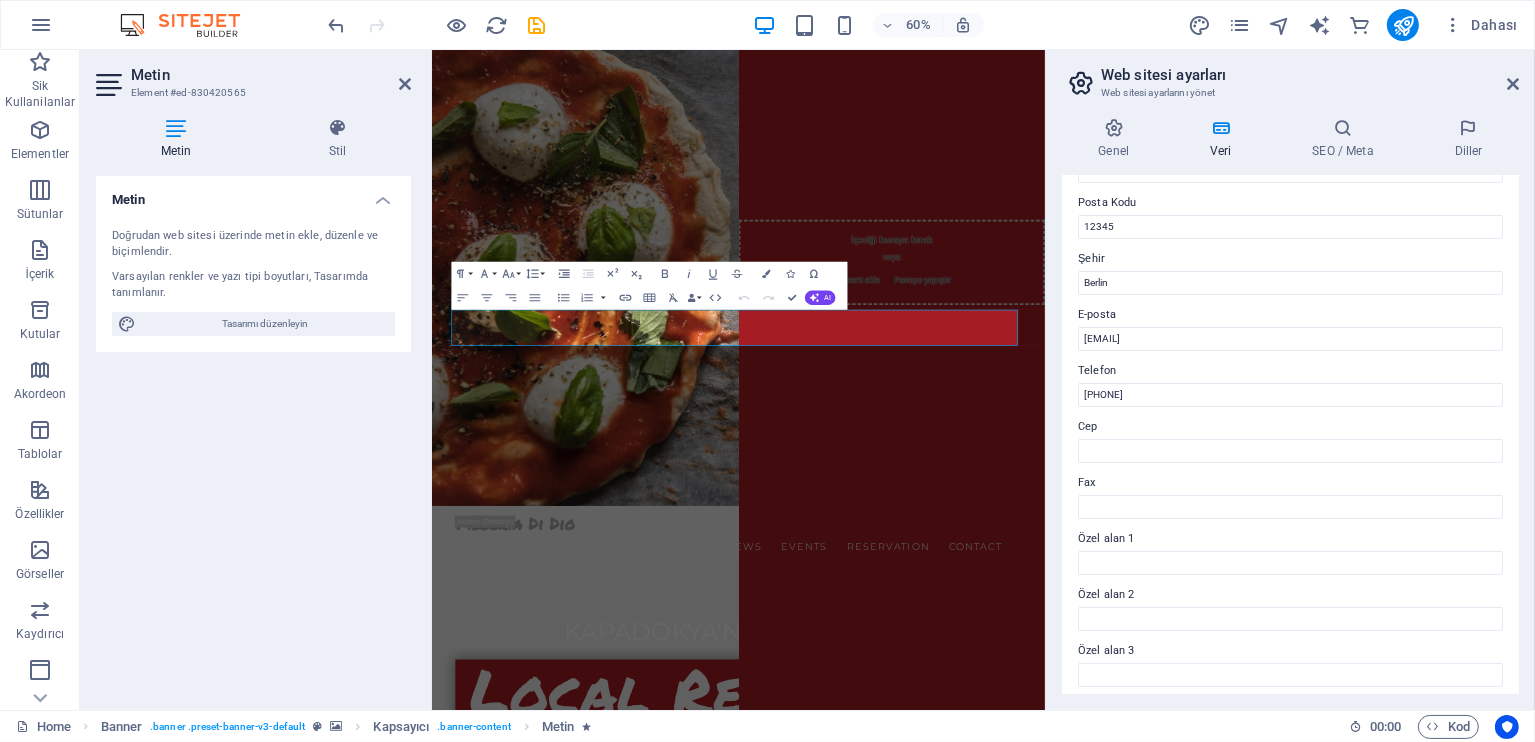 click on "Web sitesi ayarları" at bounding box center [1310, 75] 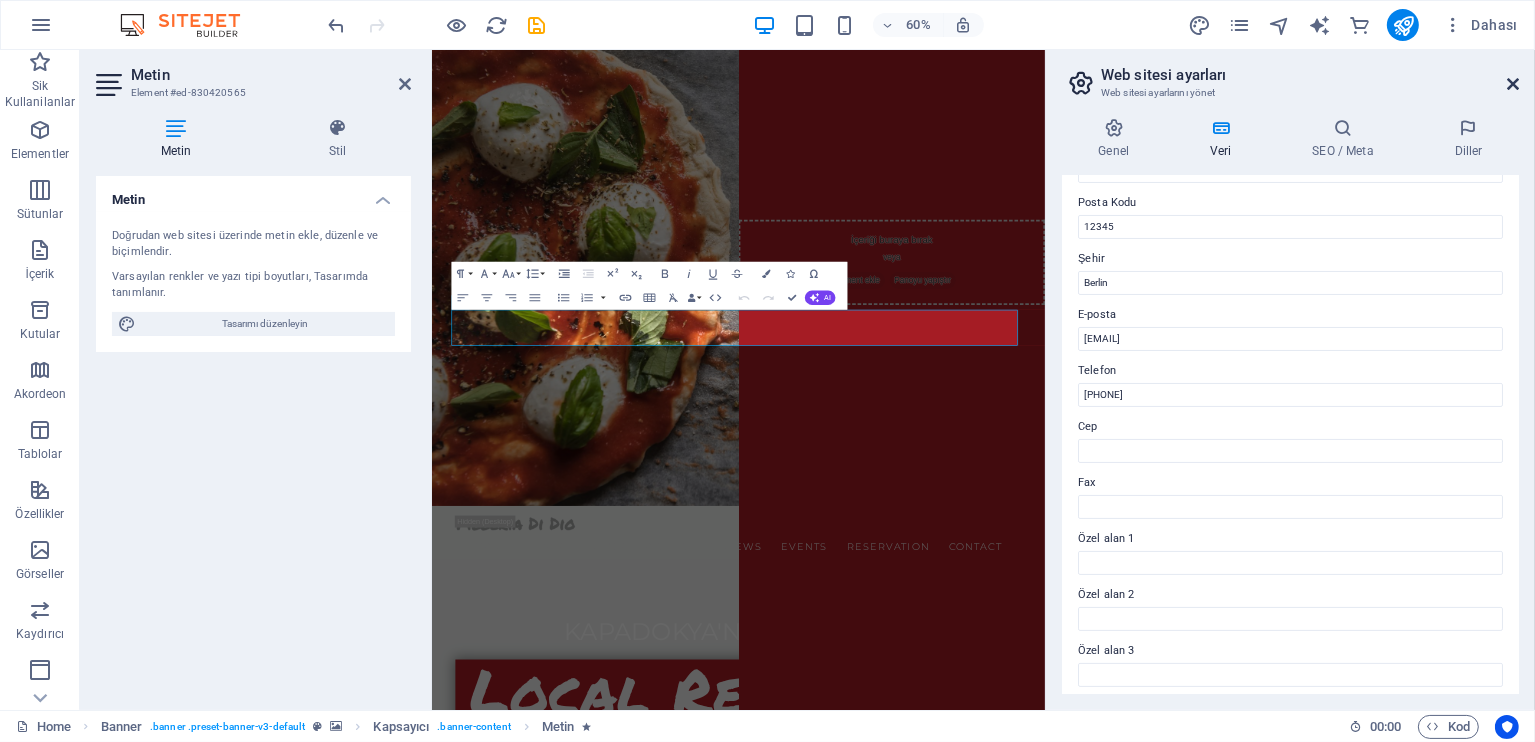 click at bounding box center [1513, 84] 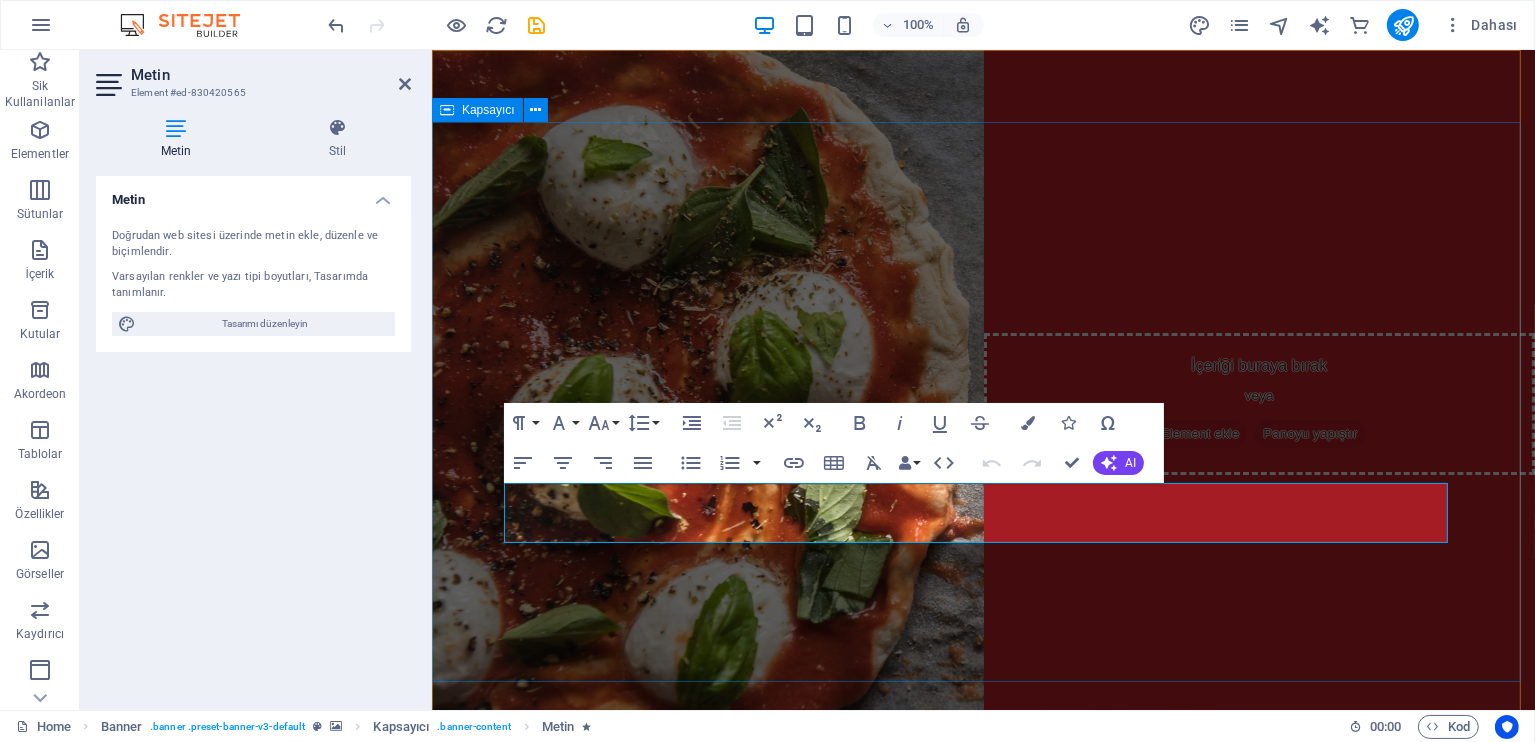 click on "kAPADOKYA'NIN lEZZET eVİ Local Restaurant   [PHONE]" at bounding box center (982, 1131) 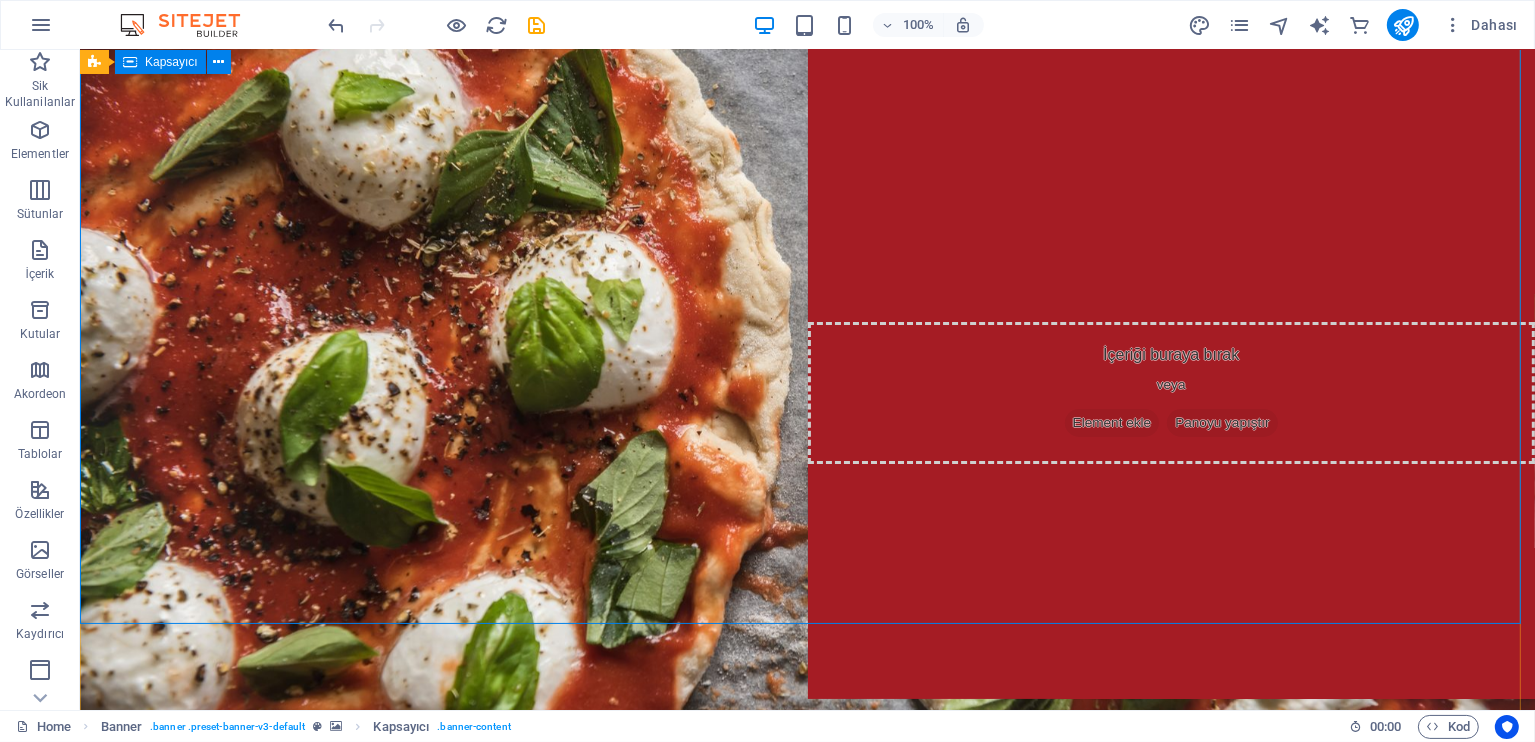 scroll, scrollTop: 0, scrollLeft: 0, axis: both 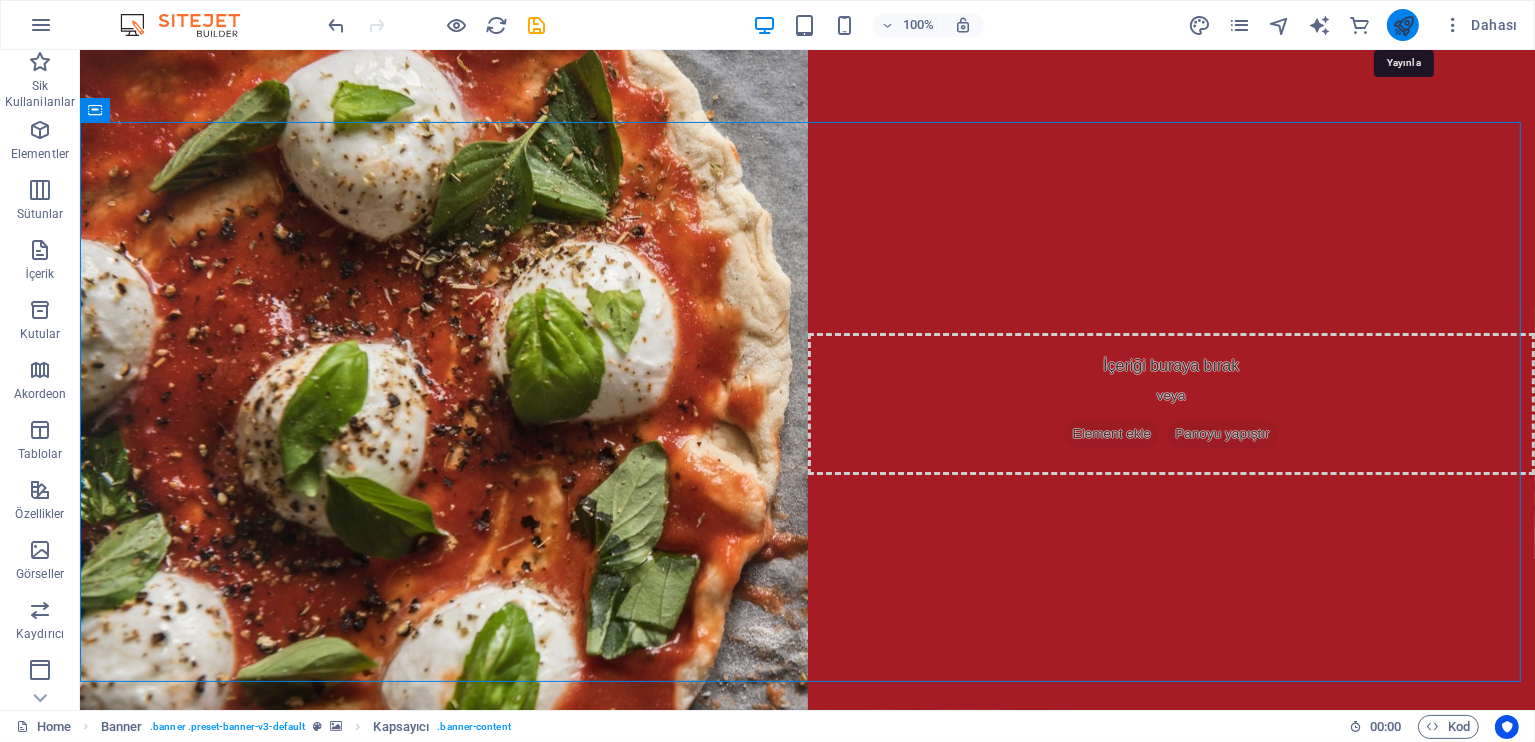 click at bounding box center [1403, 25] 